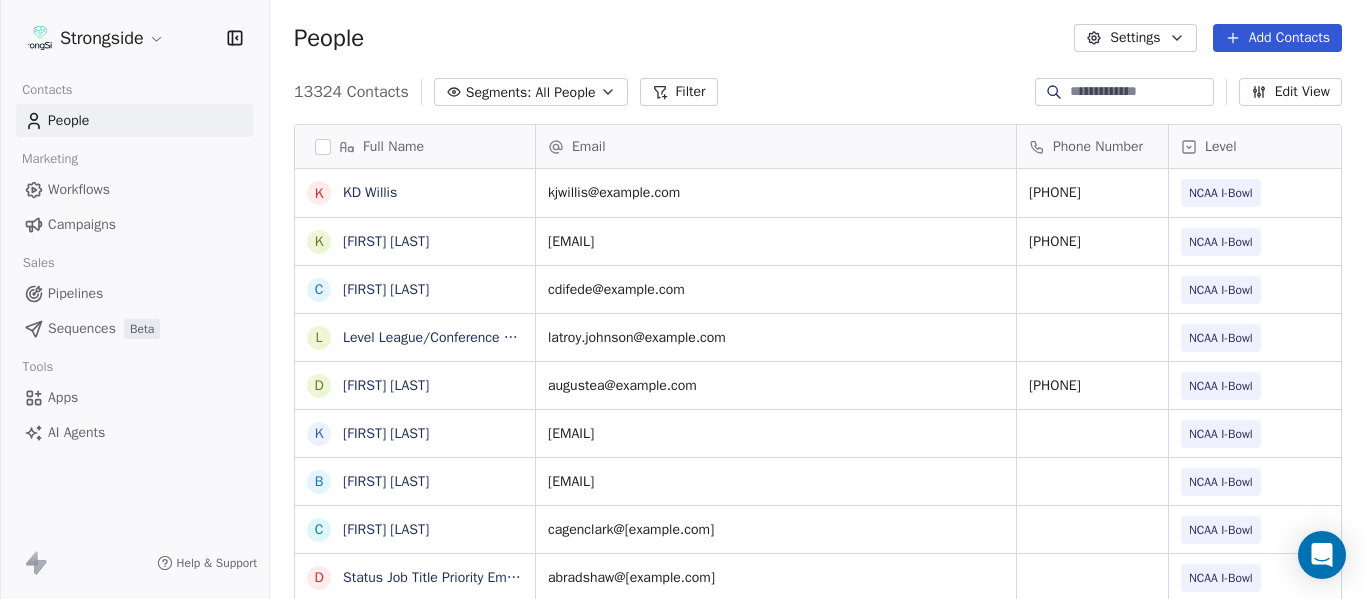 scroll, scrollTop: 0, scrollLeft: 0, axis: both 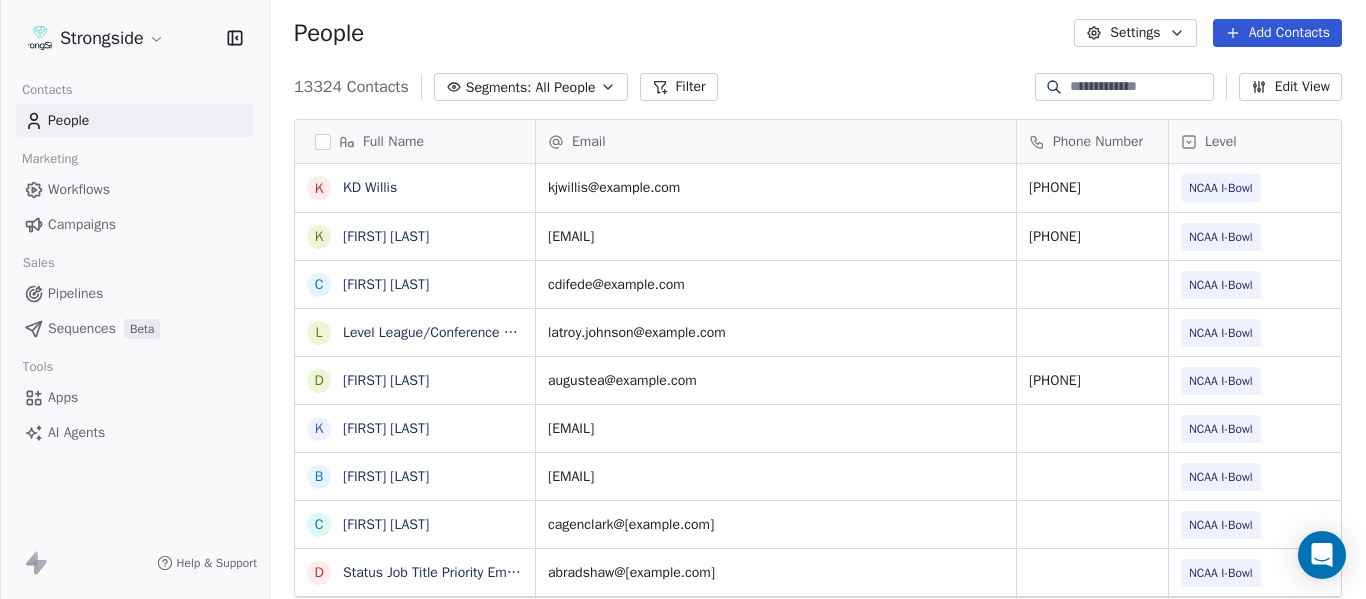 click on "Add Contacts" at bounding box center (1277, 33) 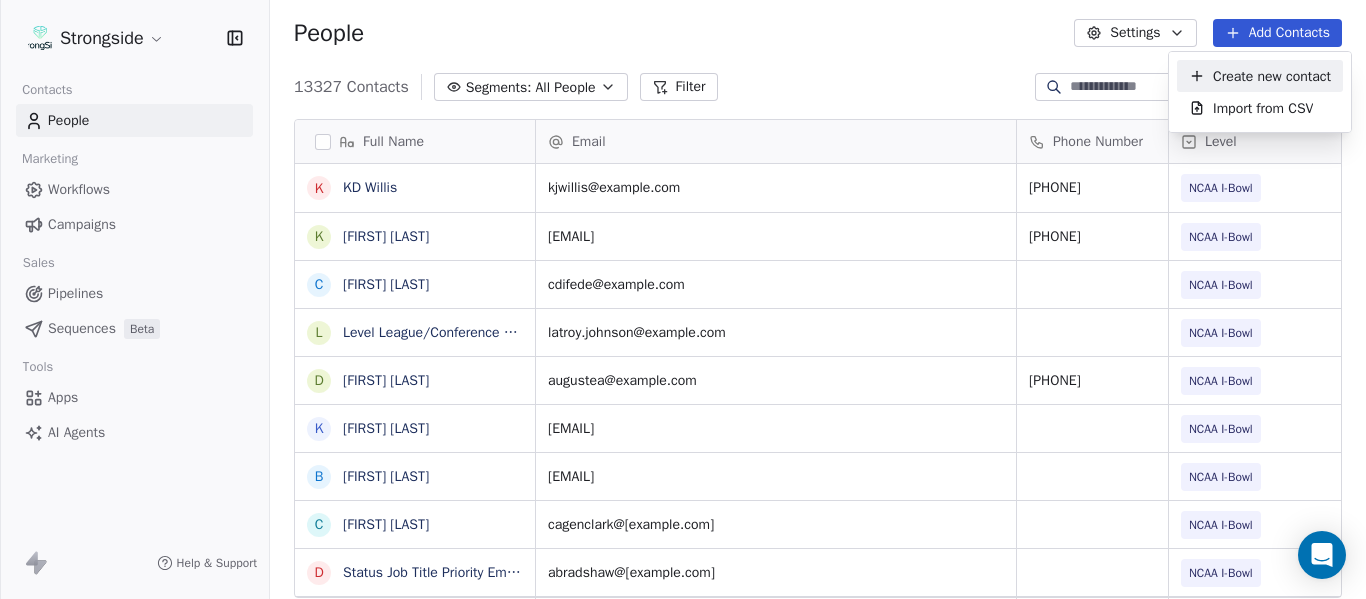 click on "Create new contact" at bounding box center [1272, 76] 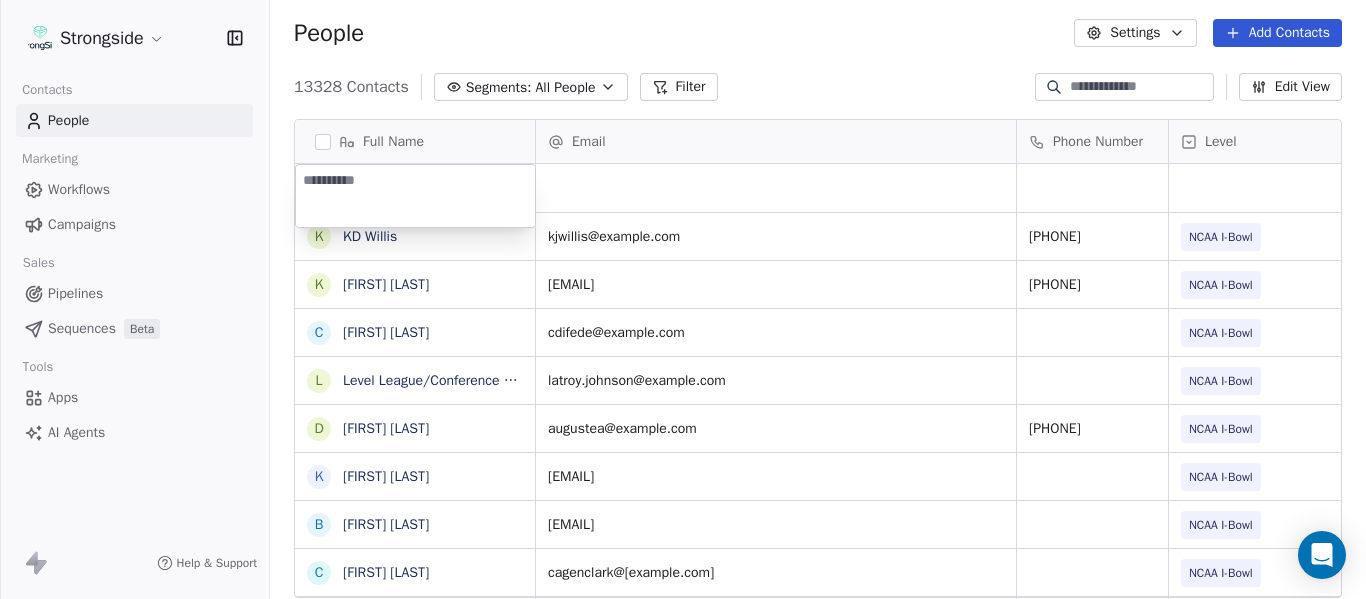 type on "**********" 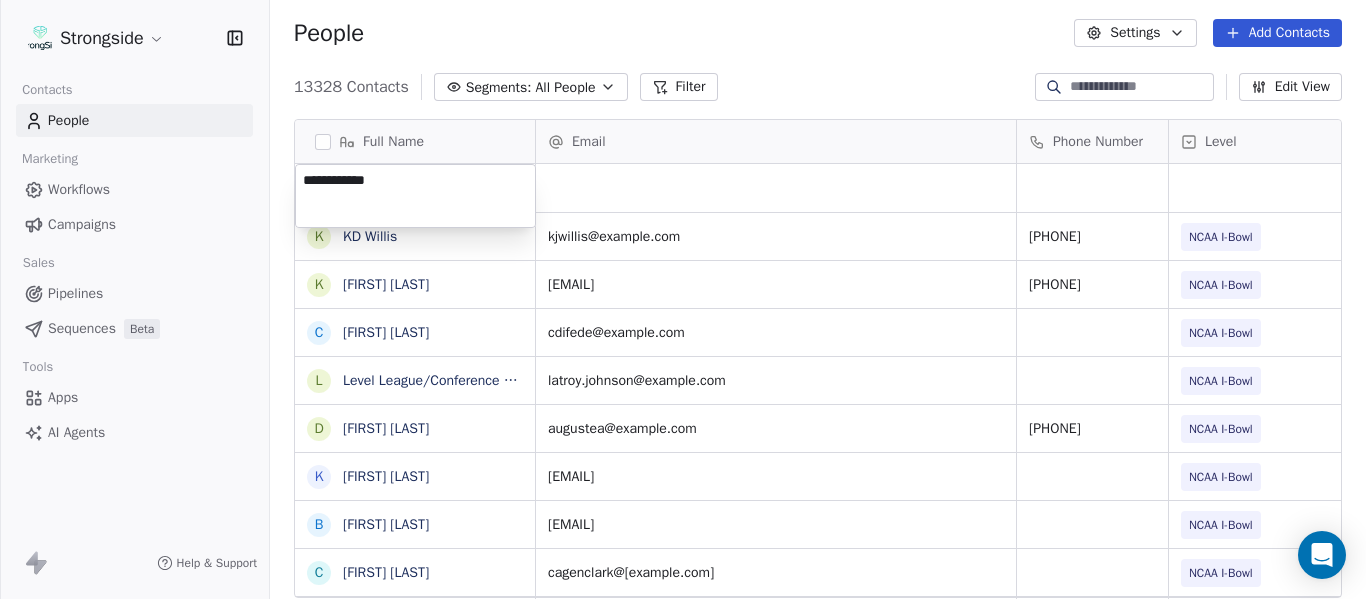 click on "Strongside Contacts People Marketing Workflows Campaigns Sales Pipelines Sequences Beta Tools Apps AI Agents Help & Support People Settings Add Contacts 13327 Contacts Segments: All People Filter Edit View Tag Add to Sequence Export Full Name K [FIRST] [LAST] K [FIRST] [LAST] C [FIRST] [LAST] L [FIRST] [LAST] D [FIRST] [LAST] K [FIRST] [LAST] B [FIRST] [LAST] C [FIRST] [LAST] D [FIRST] [LAST] K [FIRST] [LAST] K [FIRST] [LAST] C [FIRST] [LAST] T [FIRST] [LAST] A [FIRST] [LAST] B [FIRST] [LAST] D [FIRST] [LAST] A [FIRST] [LAST] S [FIRST] [LAST] J [FIRST] [LAST] D [FIRST] [LAST] C [FIRST] [LAST] T [FIRST] [LAST] B [FIRST] [LAST] D [FIRST] [LAST] B [FIRST] [LAST] H [FIRST] [LAST] S [FIRST] [LAST] T [FIRST] [LAST] M [FIRST] [LAST] Email Phone Number Level League/Conference Organization Tags [EMAIL] [PHONE]
NCAA I-Bowl [CITY] [STATE] UNIV [EMAIL] [PHONE]
NCAA I-Bowl [CITY] [STATE] UNIV [EMAIL] NCAA I-Bowl [CITY] [STATE] UNIV [EMAIL] NCAA I-Bowl [EMAIL]" at bounding box center [683, 299] 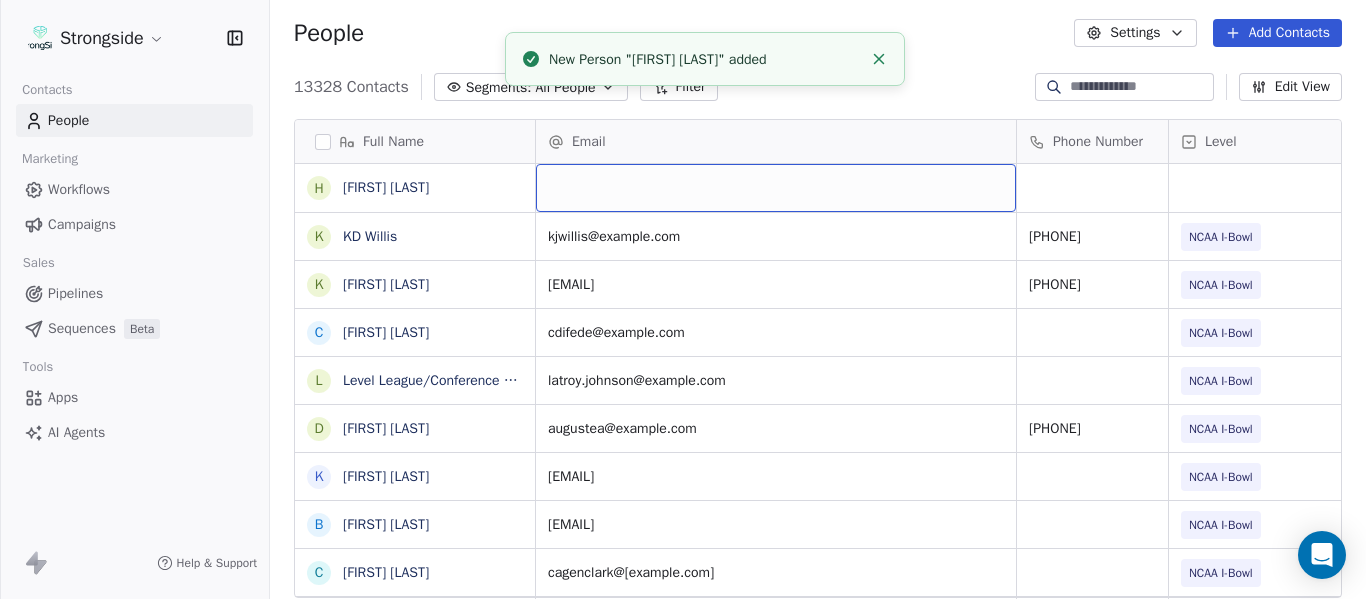 click at bounding box center (776, 188) 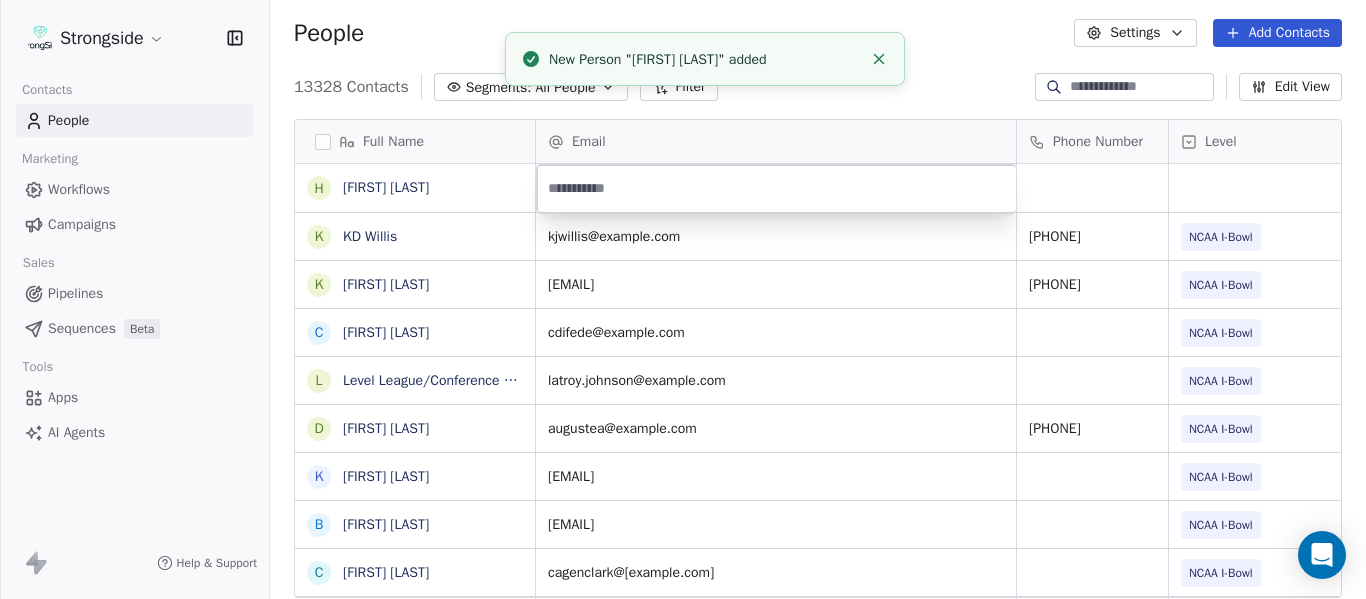 type on "**********" 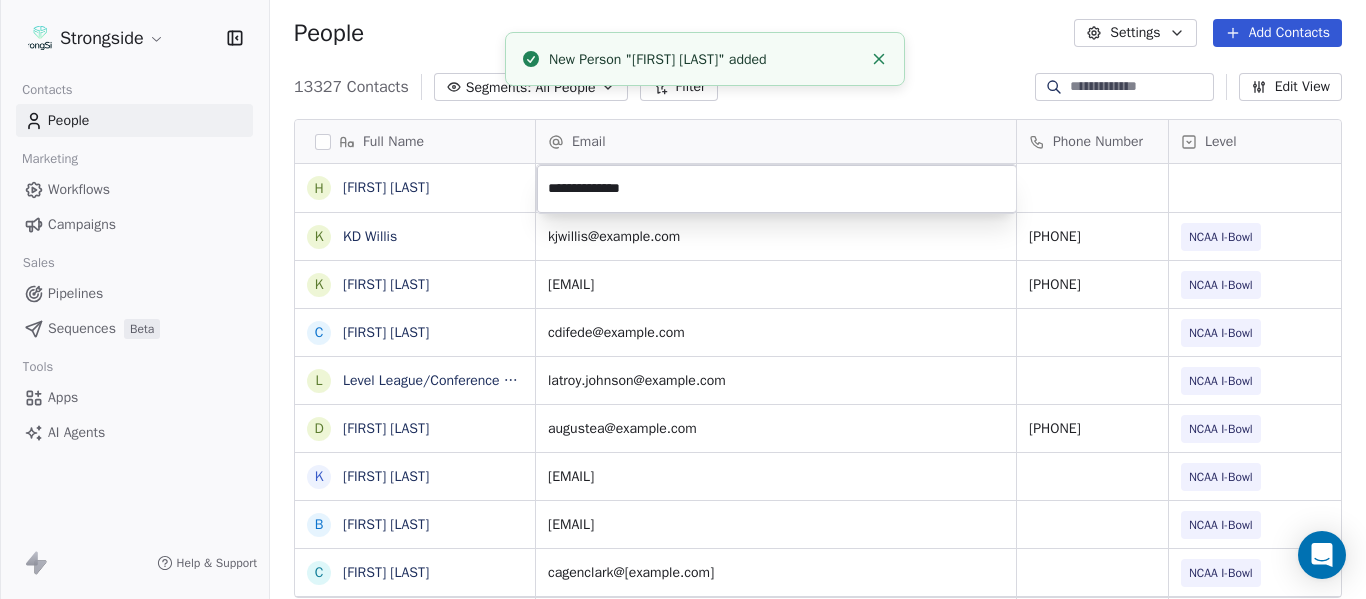 click on "Strongside Contacts People Marketing Workflows Campaigns Sales Pipelines Sequences Beta Tools Apps AI Agents Help & Support People Settings Add Contacts 13327 Contacts Segments: All People Filter Edit View Tag Add to Sequence Export Full Name H [FIRST] Glick K KD Willis K Kevin Chavez C Cam DiFede L LaTroy Johnson D Drew Auguste K Kal-El Statham B Braylon Jones C Cagen Clark D Dominique Bradshaw K Kosi Eldridge K Korel Smith C Colin Spencer T Trent Vasey A Antonio Fenelus B Brandon Lacy D Devin Santana A Aaron Schwanz S Stephen Hamby J Jajuan Dulaney D DJ McCarthy C Chris Perkins T Tyler Schovanec B Brett Dewhurst D Dillion Coletto B Brandon Lee H Harrison Hanna S Shane Marinelli T Toya Ballard Email Phone Number Level League/Conference Organization Tags kjwillis@[example.com] [PHONE]
NCAA I-Bowl FLORIDA INTERNATIONAL UNIV kechavez@[example.com] [PHONE]
NCAA I-Bowl FLORIDA INTERNATIONAL UNIV cdifede@[example.com] NCAA I-Bowl FLORIDA INTERNATIONAL UNIV latroy.johnson@[example.com] NCAA I-Bowl" at bounding box center (683, 299) 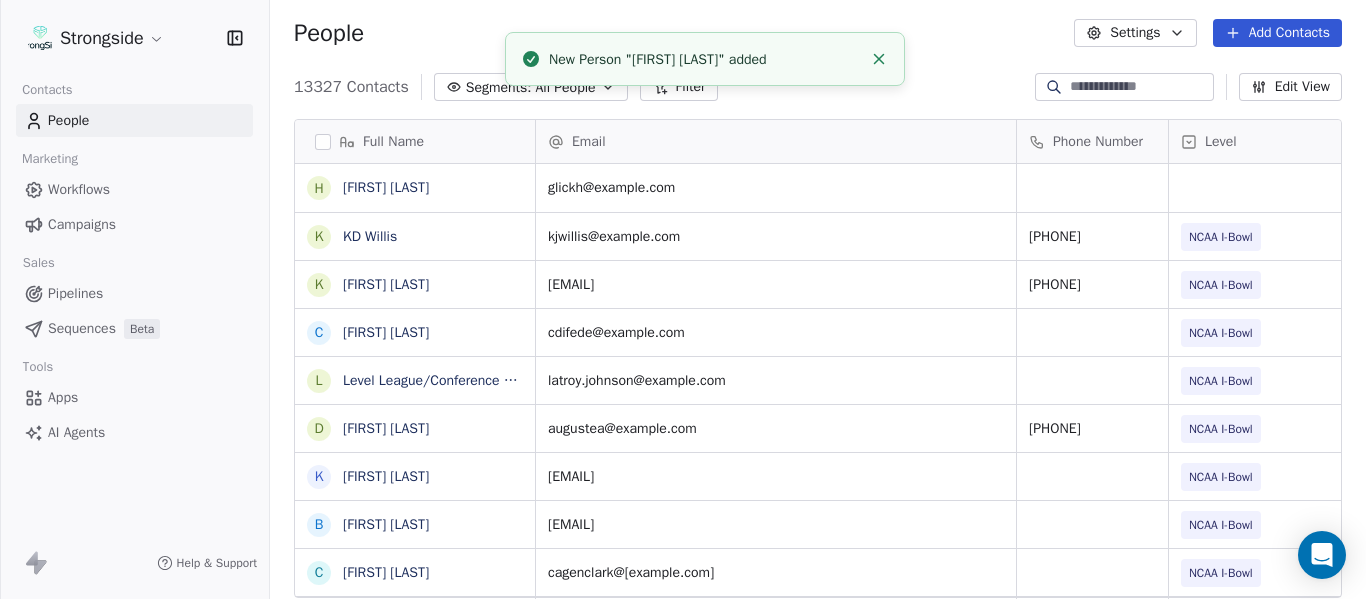 click 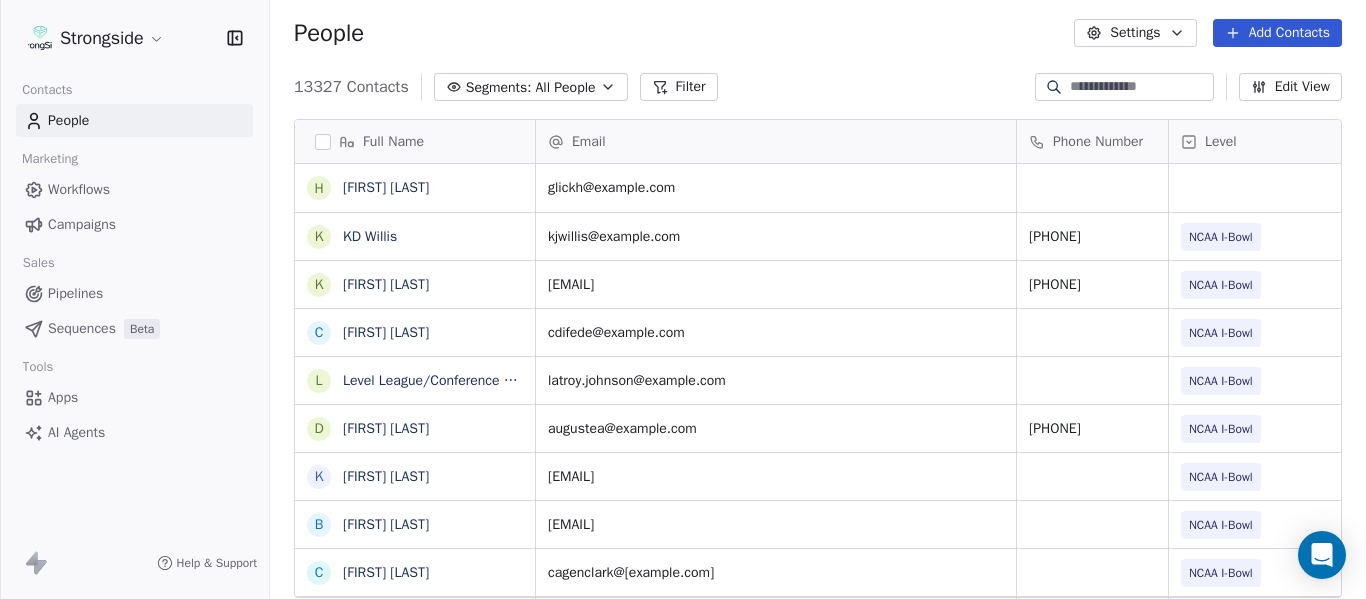 scroll, scrollTop: 0, scrollLeft: 28, axis: horizontal 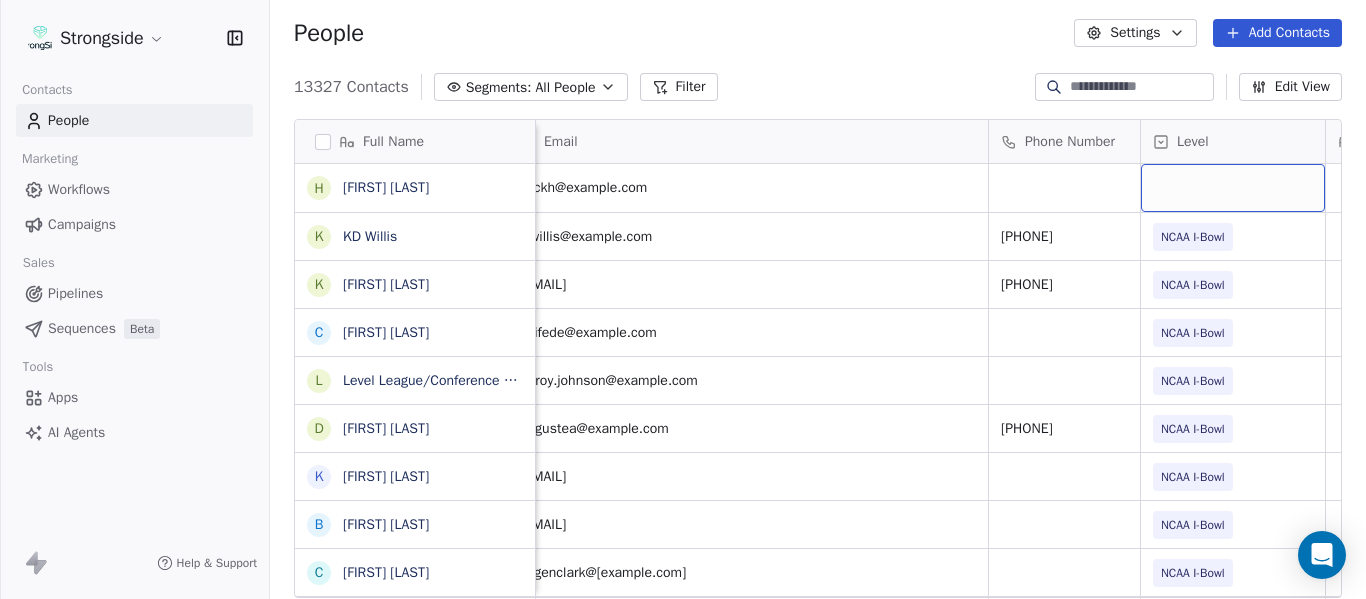 click at bounding box center (1233, 188) 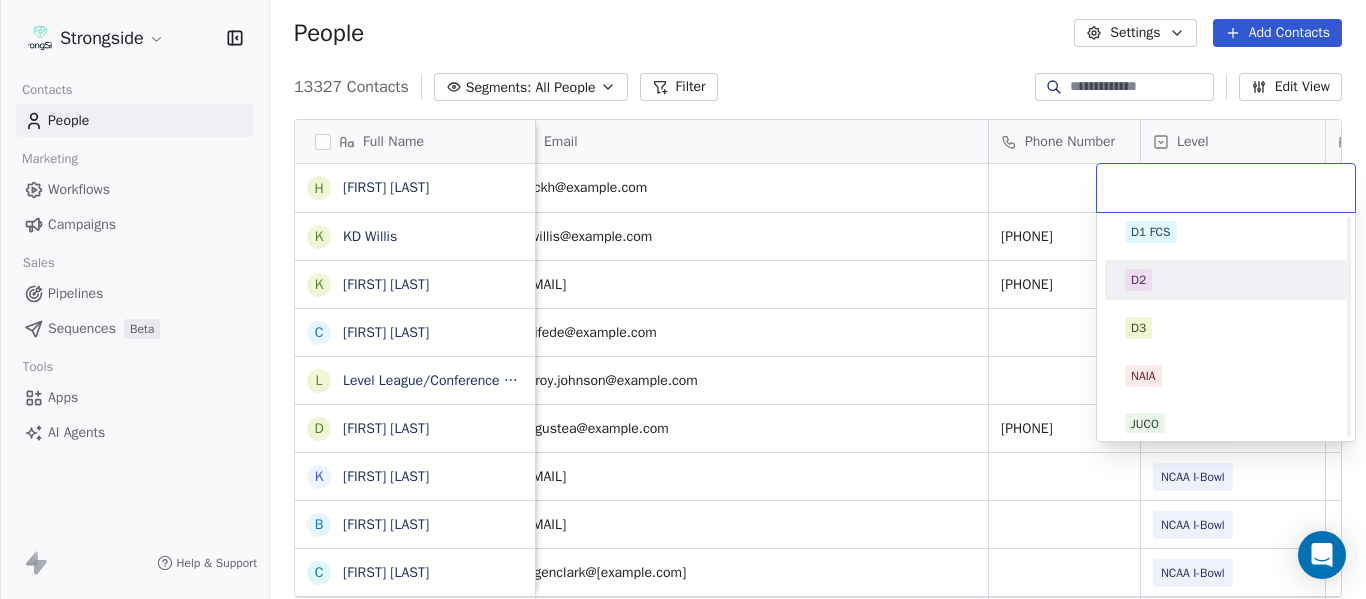 scroll, scrollTop: 212, scrollLeft: 0, axis: vertical 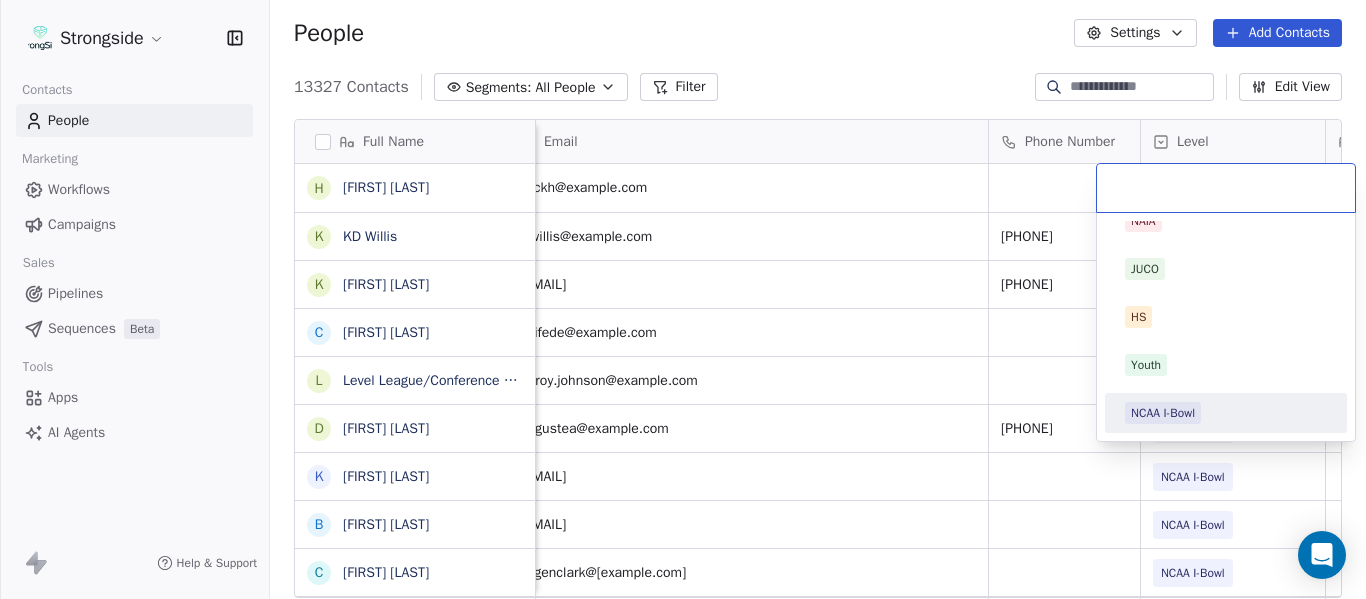 click on "NCAA I-Bowl" at bounding box center [1163, 413] 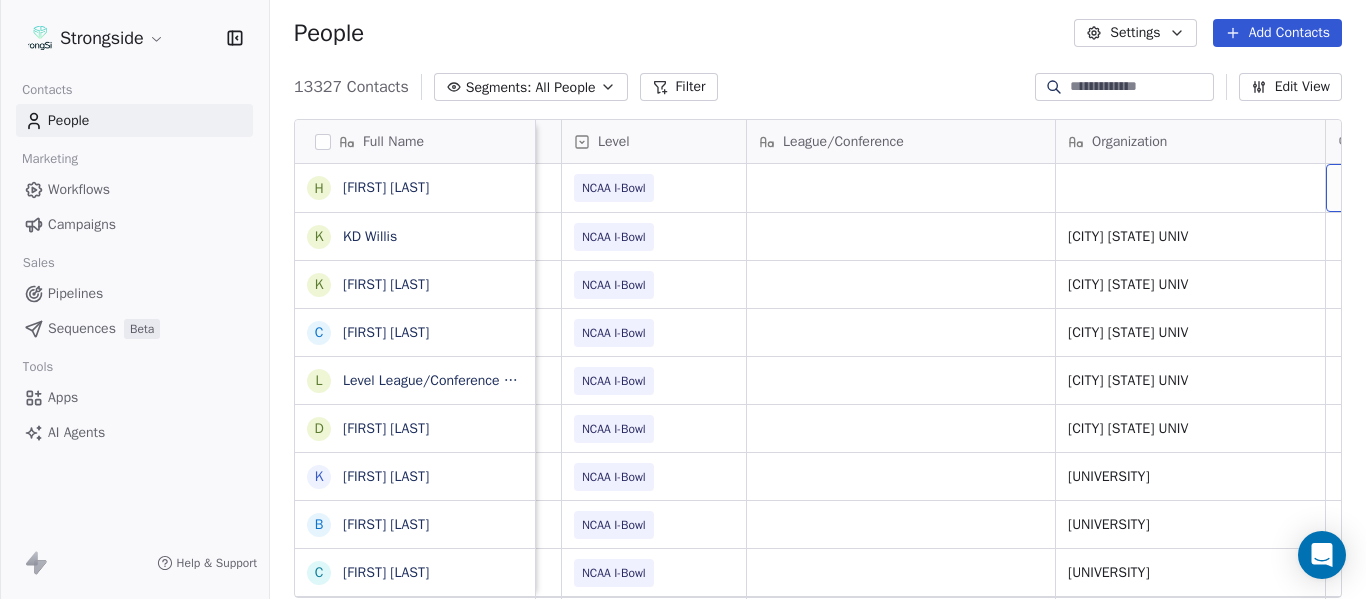 scroll, scrollTop: 0, scrollLeft: 707, axis: horizontal 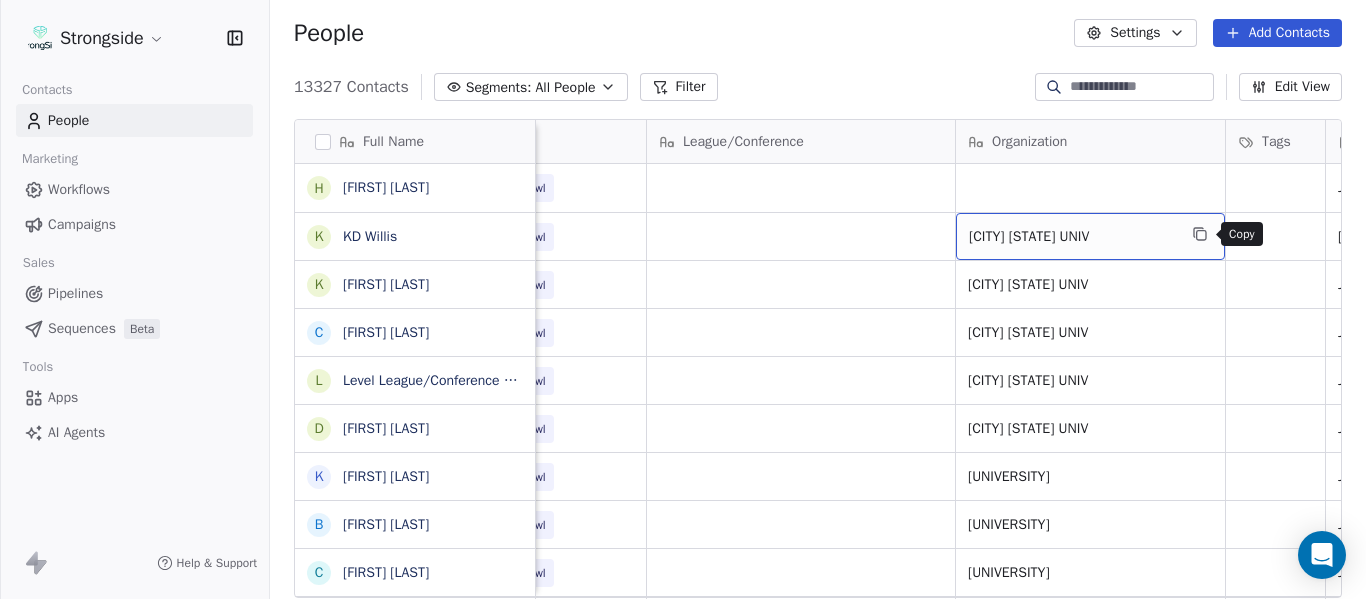 click 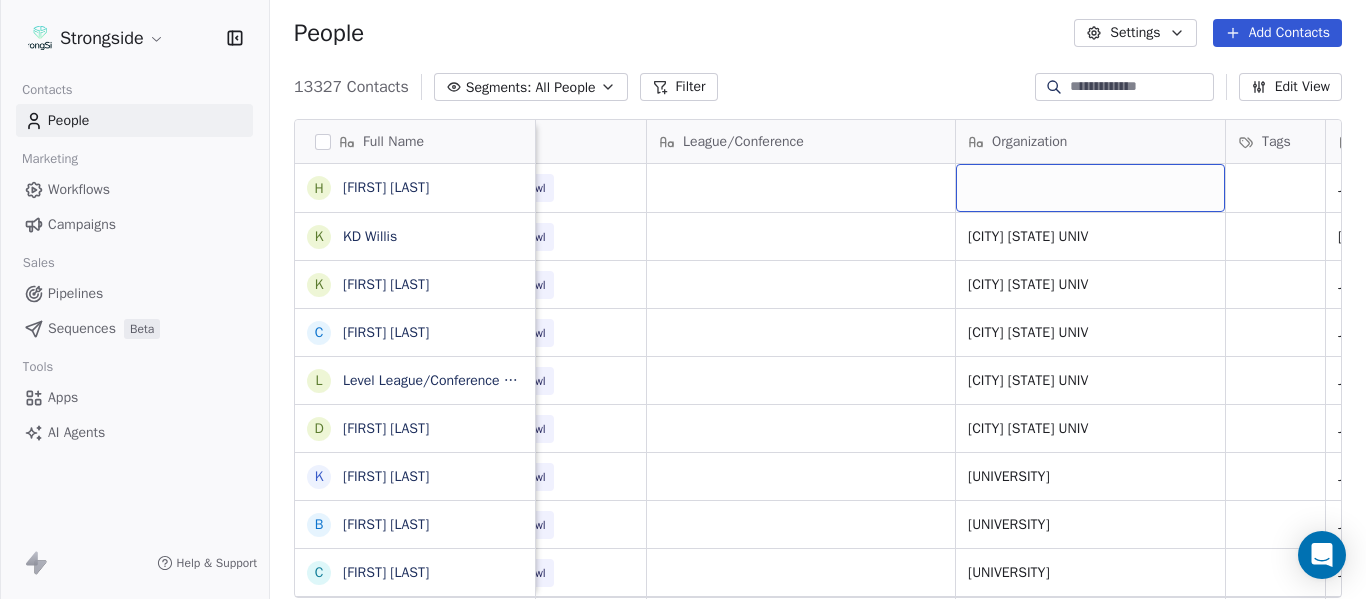 click at bounding box center (1090, 188) 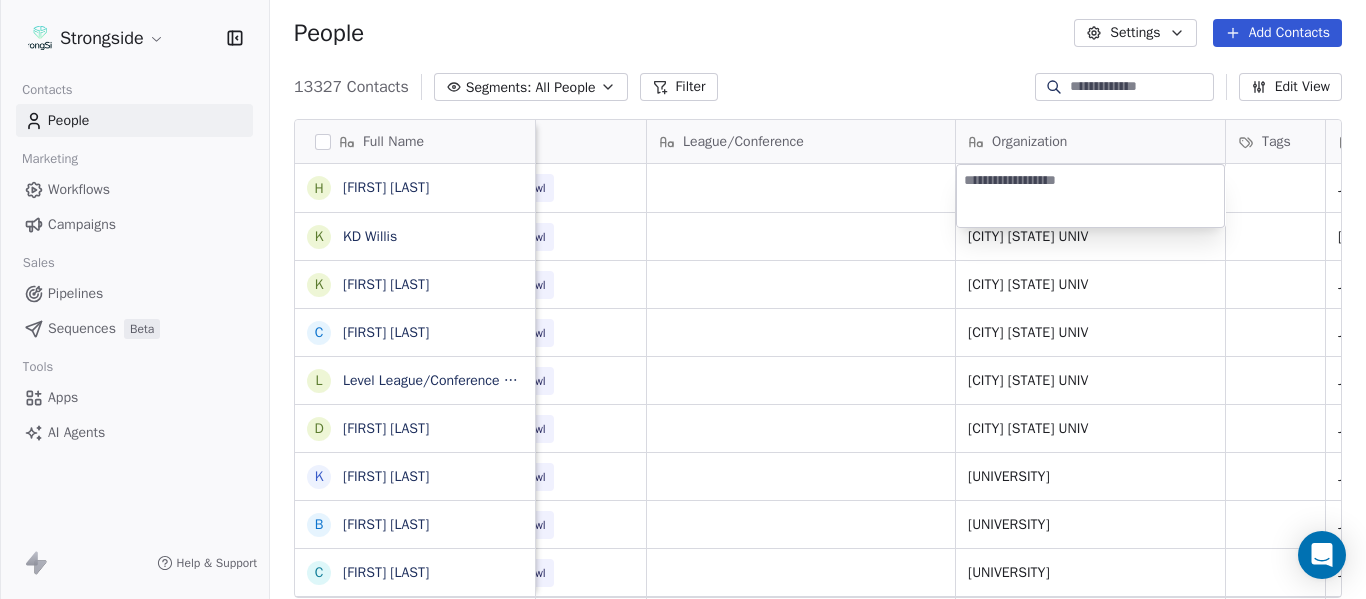 type on "**********" 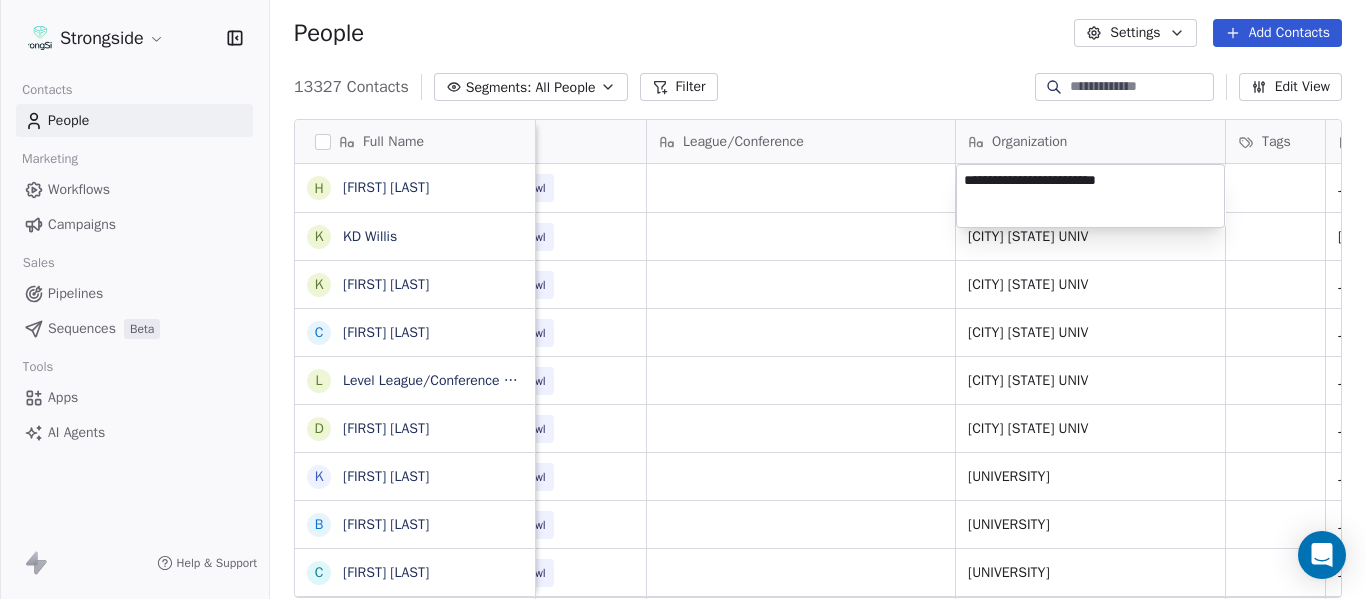 click on "Strongside Contacts People Marketing Workflows Campaigns Sales Pipelines Sequences Beta Tools Apps AI Agents Help & Support People Settings Add Contacts 13327 Contacts Segments: All People Filter Edit View Tag Add to Sequence Export Full Name H [FIRST] [LAST] K [INITIAL] [LAST] K [FIRST] [LAST] C [FIRST] [LAST] L [FIRST] [LAST] D [FIRST] [LAST] K [FIRST] [LAST] B [FIRST] [LAST] C [FIRST] [LAST] D [FIRST] [LAST] K [FIRST] [LAST] K [FIRST] [LAST] C [FIRST] [LAST] T [FIRST] [LAST] A [FIRST] [LAST] B [FIRST] [LAST] D [FIRST] [LAST] A [FIRST] [LAST] S [FIRST] [LAST] J [FIRST] [LAST] D [FIRST] [LAST] D [FIRST] [LAST] C [FIRST] [LAST] T [FIRST] [LAST] B [FIRST] [LAST] D [FIRST] [LAST] B [FIRST] [LAST] H [FIRST] [LAST] S [FIRST] [LAST] T [FIRST] [LAST] M [FIRST] [LAST] Email Phone Number Level League/Conference Organization Tags [EMAIL] NCAA I-Bowl [UNIVERSITY] [MONTH] [DAY], [YEAR] [HOUR]:[MINUTE] [AM/PM] kjwillis@fiu.edu 305-348-2756
NCAA I-Bowl [UNIVERSITY] [MONTH] [DAY], [YEAR] [HOUR]:[MINUTE] [AM/PM] Dir/Recruiting, FB Ops Coord [EMAIL] NCAA I-Bowl" at bounding box center [683, 299] 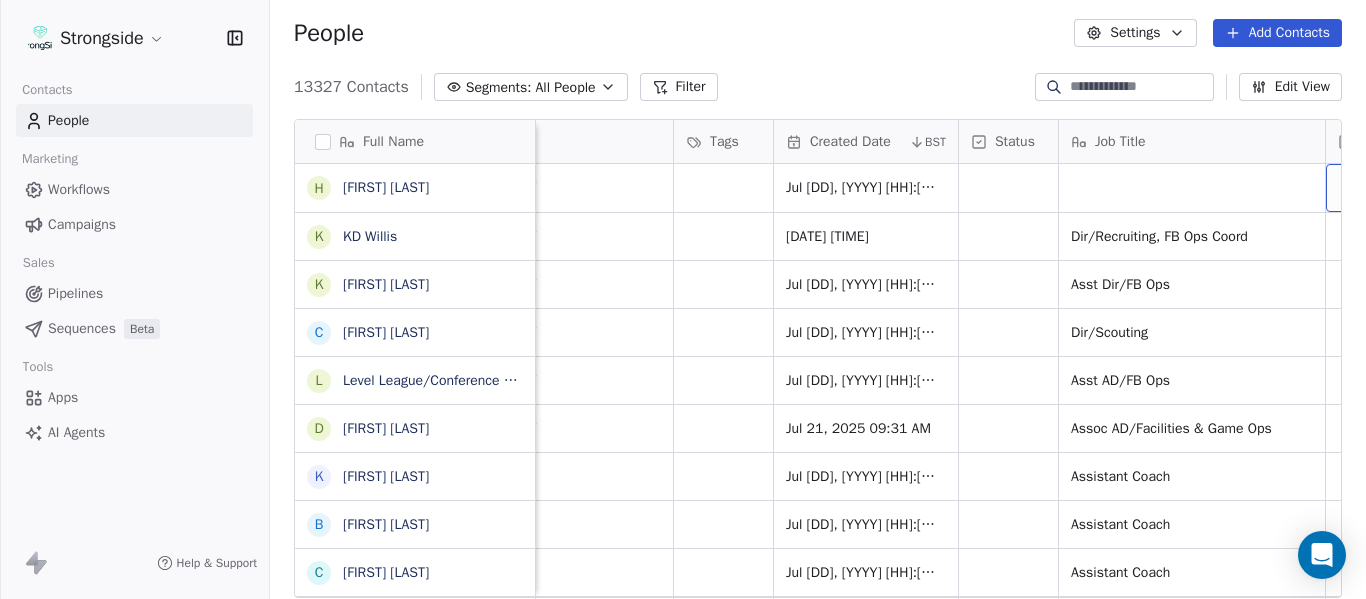 scroll, scrollTop: 0, scrollLeft: 1444, axis: horizontal 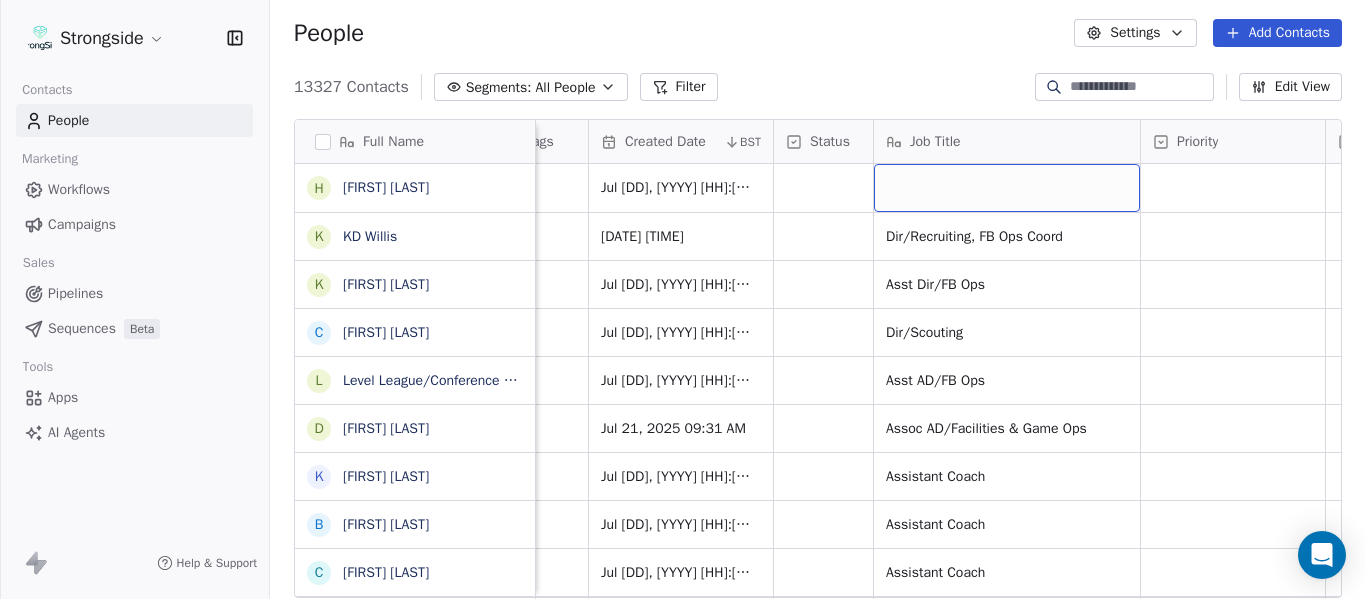 click at bounding box center (1007, 188) 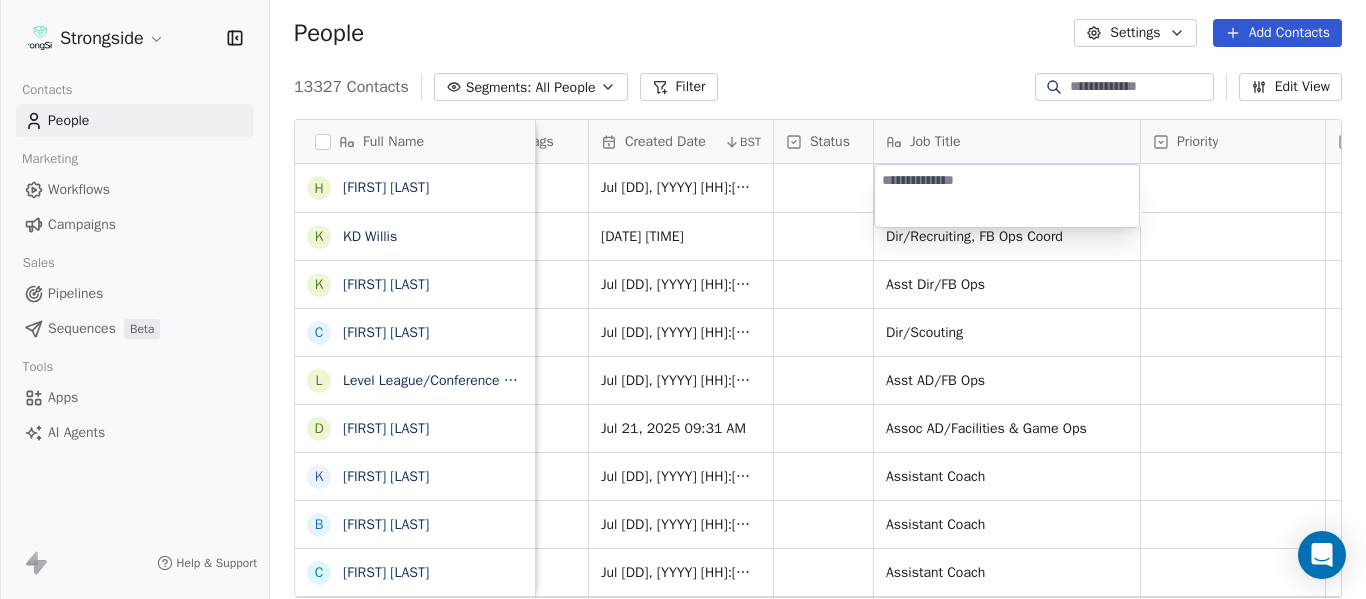 type on "**********" 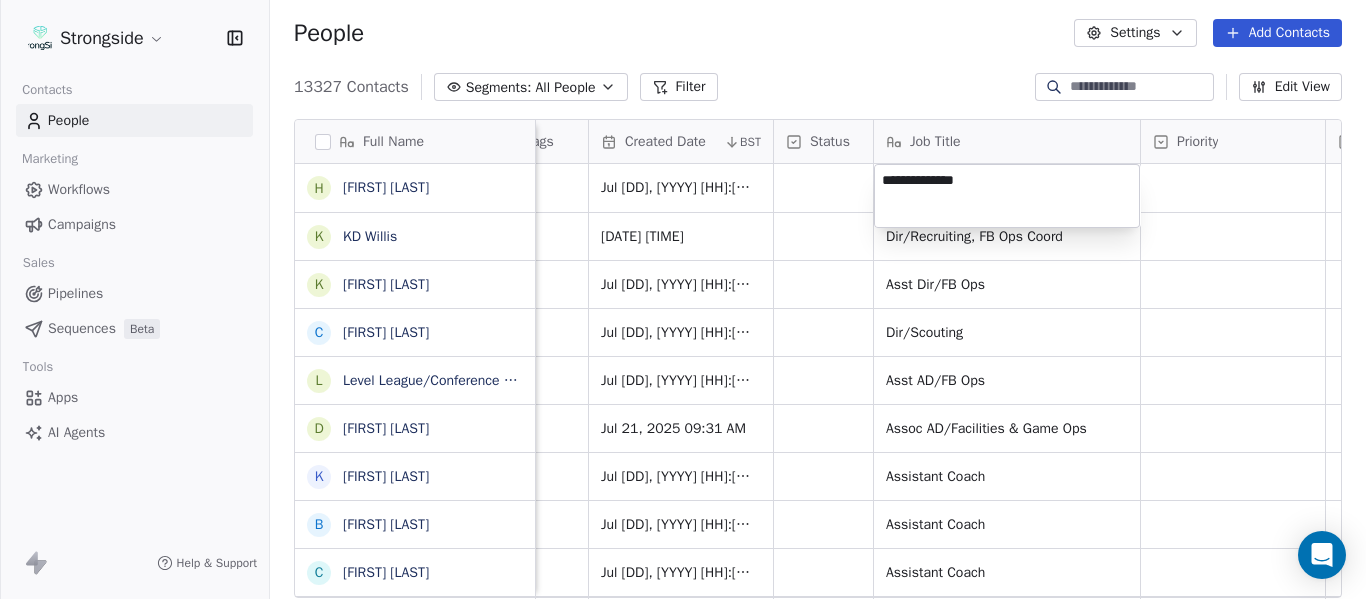 click on "Strongside Contacts People Marketing Workflows Campaigns Sales Pipelines Sequences Beta Tools Apps AI Agents Help & Support People Settings Add Contacts 13327 Contacts Segments: All People Filter Edit View Tag Add to Sequence Export Full Name H [FIRST] Glick K KD Willis K Kevin Chavez C Cam DiFede L LaTroy Johnson D Drew Auguste K Kal-El Statham B Braylon Jones C Cagen Clark D Dominique Bradshaw K Kosi Eldridge K Korel Smith C Colin Spencer T Trent Vasey A Antonio Fenelus B Brandon Lacy D Devin Santana A Aaron Schwanz S Stephen Hamby J Jajuan Dulaney D DJ McCarthy C Chris Perkins T Tyler Schovanec B Brett Dewhurst D Dillion Coletto B Brandon Lee H Harrison Hanna S Shane Marinelli T Toya Ballard Email Phone Number Level League/Conference Organization Tags Created Date BST Status Job Title Priority Emails Auto Clicked Last Activity Date BST In Open Phone Contact Source NCAA I-Bowl FLORIDA INTERNATIONAL UNIV Jul 21, 2025 12:46 PM NCAA I-Bowl FLORIDA INTERNATIONAL UNIV Jul 21, 2025 09:45 AM True NCAA I-Bowl" at bounding box center [683, 299] 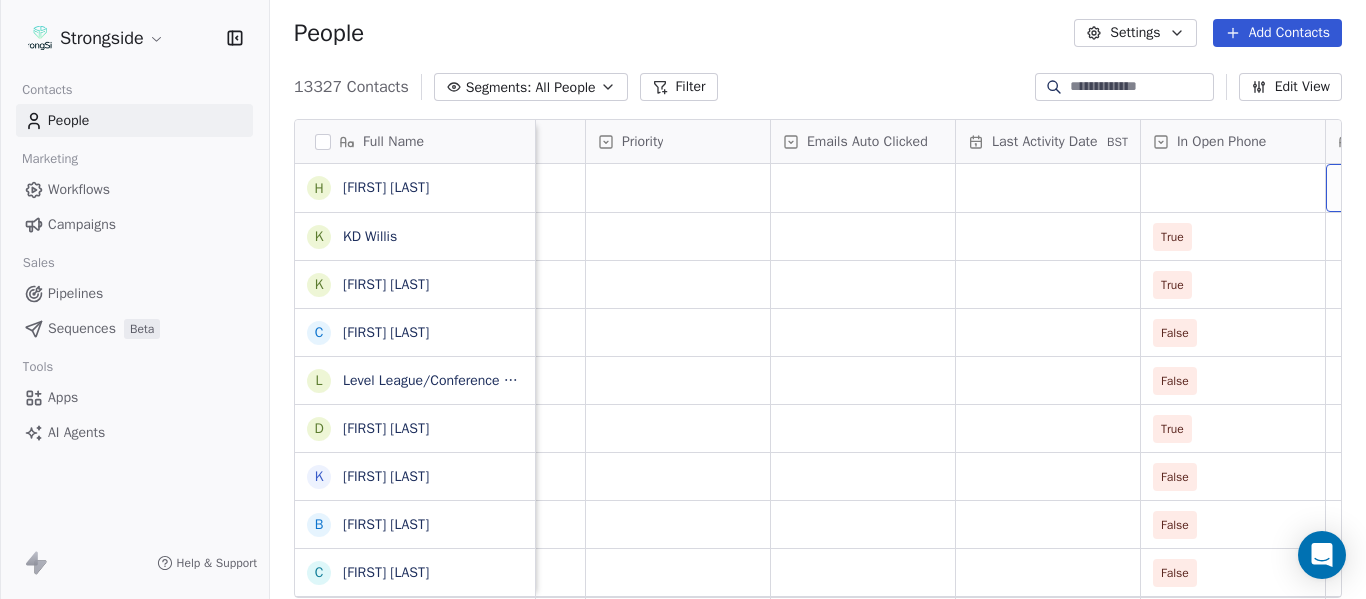 scroll, scrollTop: 0, scrollLeft: 2184, axis: horizontal 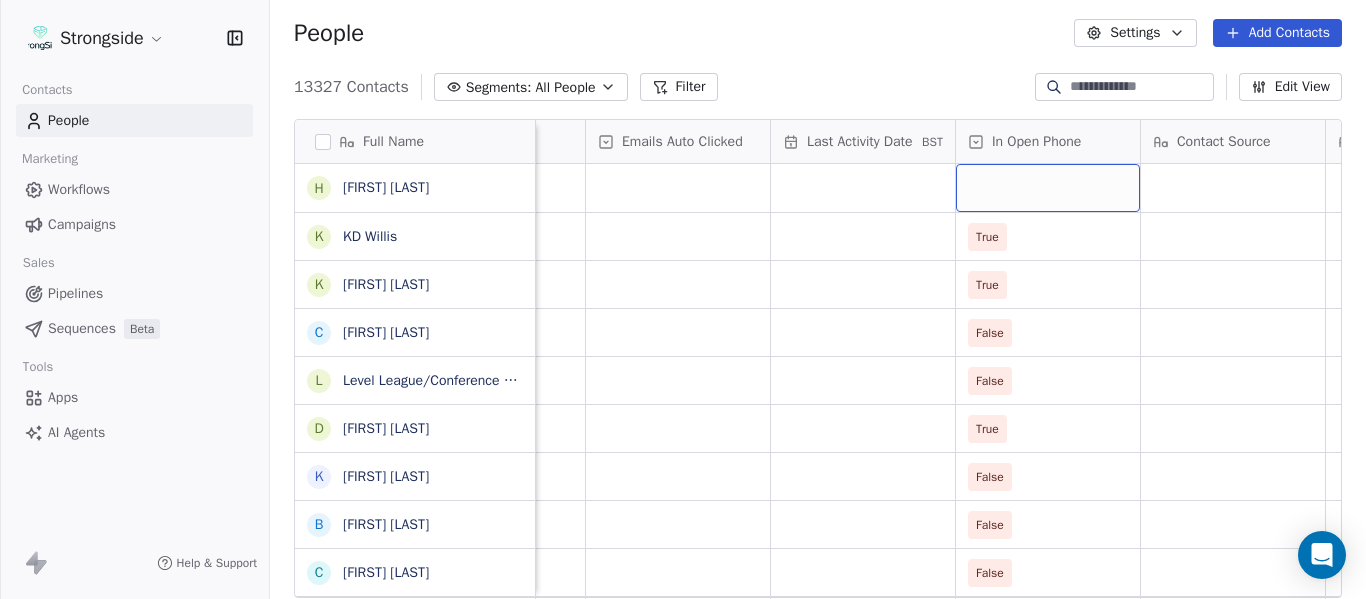 click at bounding box center (1048, 188) 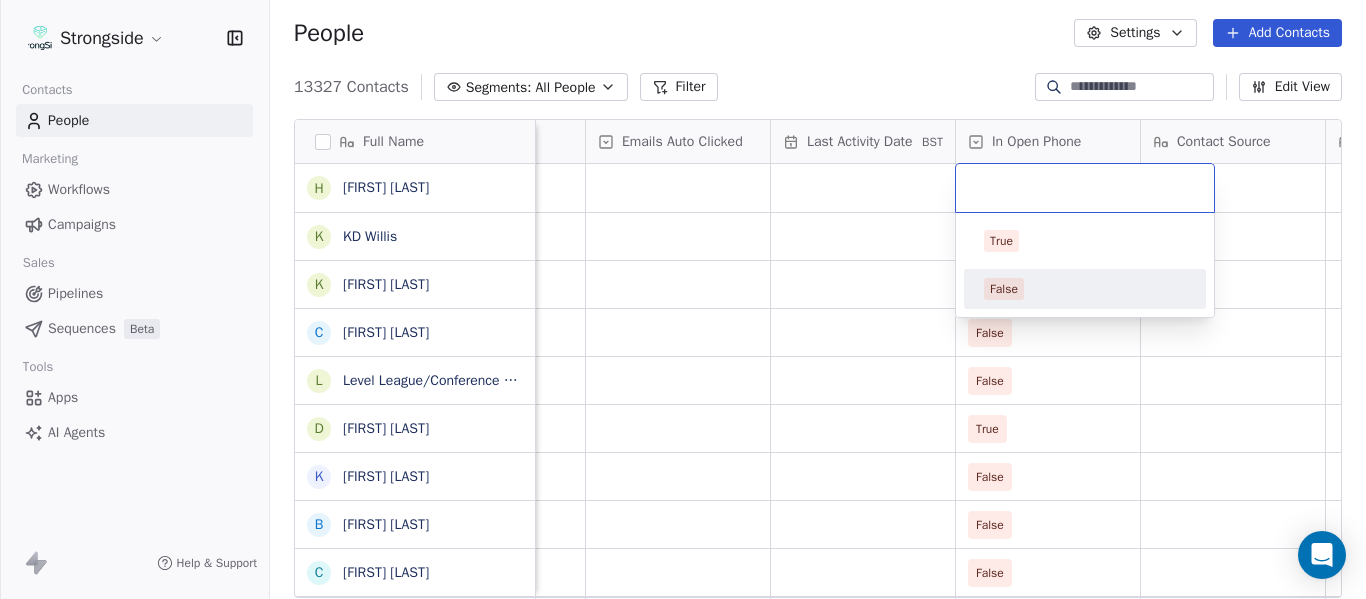 click on "False" at bounding box center [1085, 289] 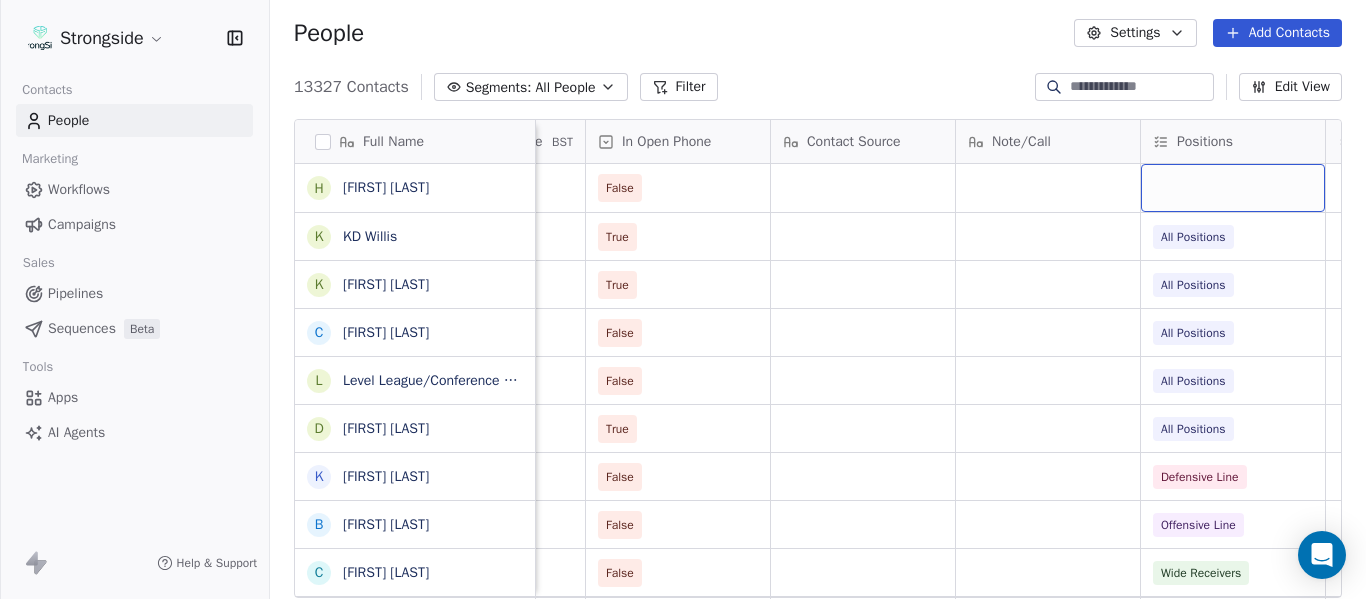 scroll, scrollTop: 0, scrollLeft: 2739, axis: horizontal 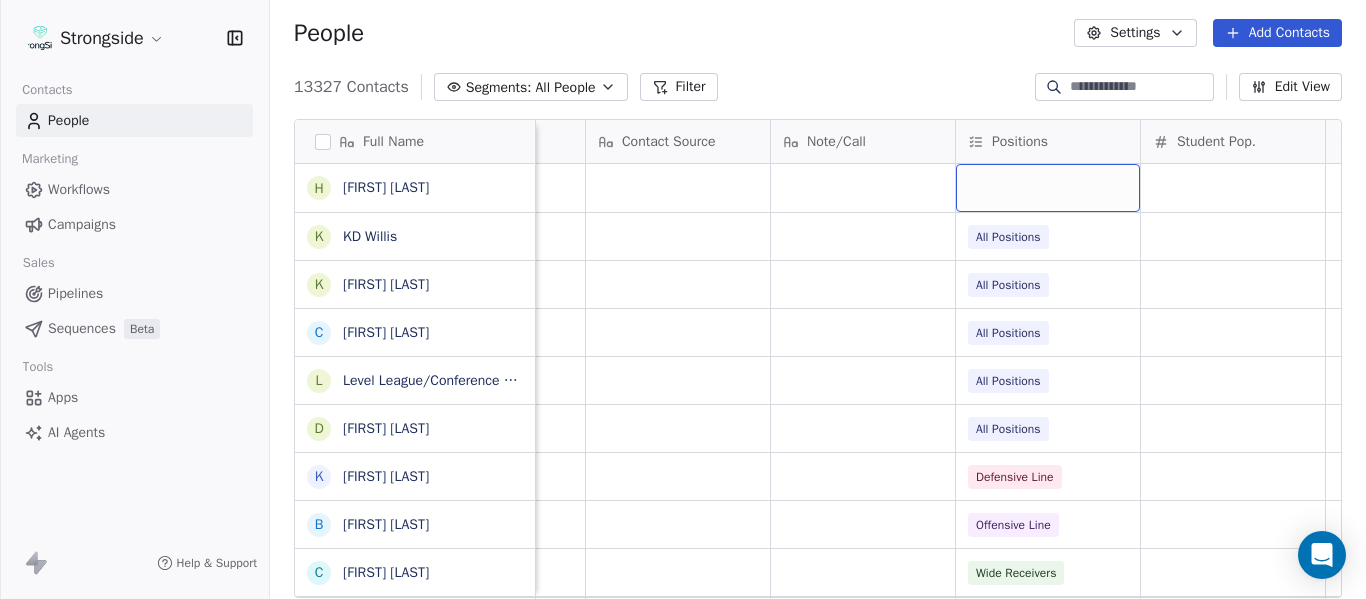 click at bounding box center (1048, 188) 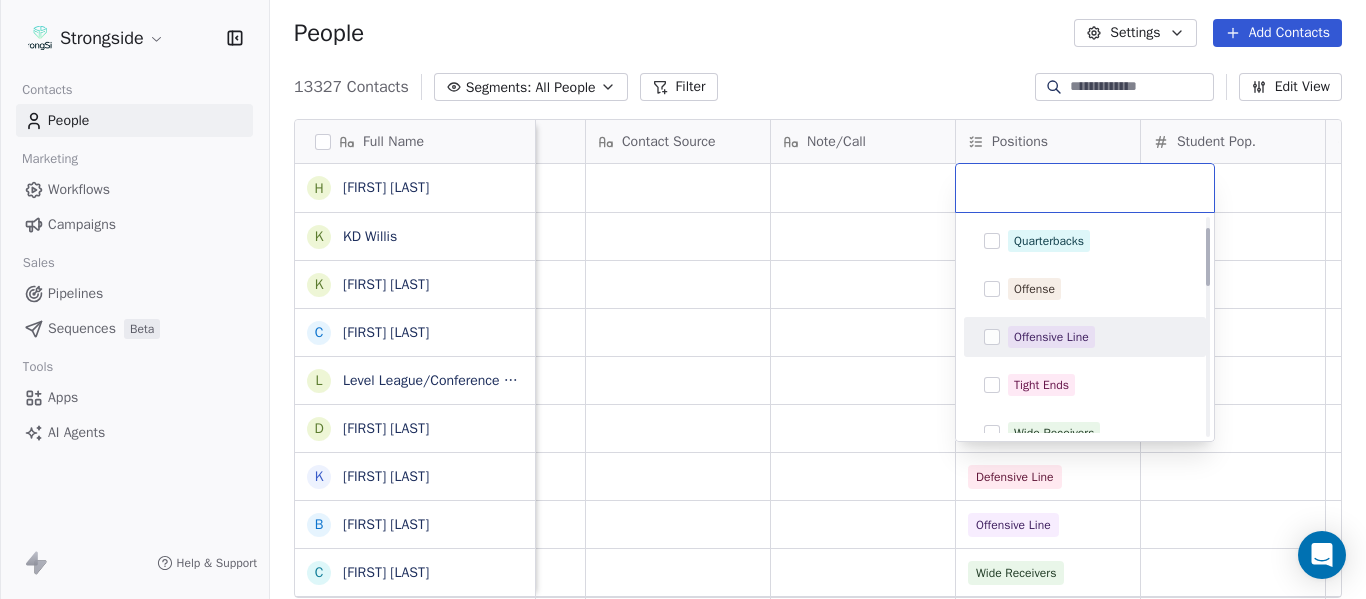 scroll, scrollTop: 400, scrollLeft: 0, axis: vertical 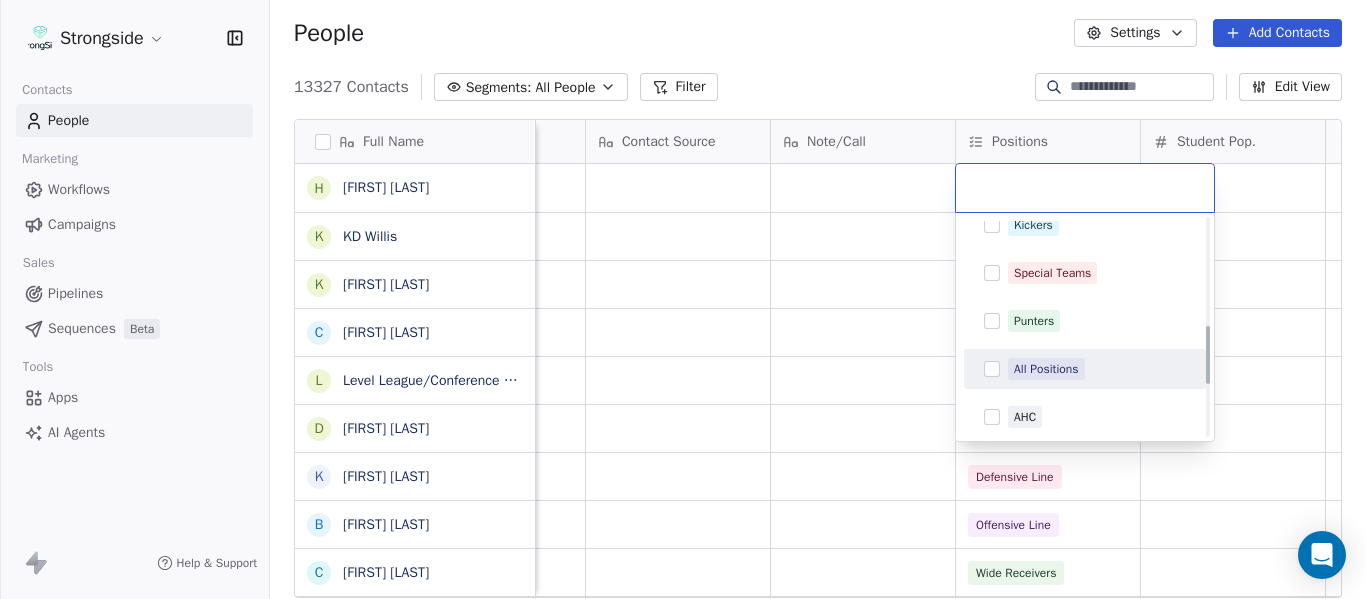 click on "All Positions" at bounding box center [1046, 369] 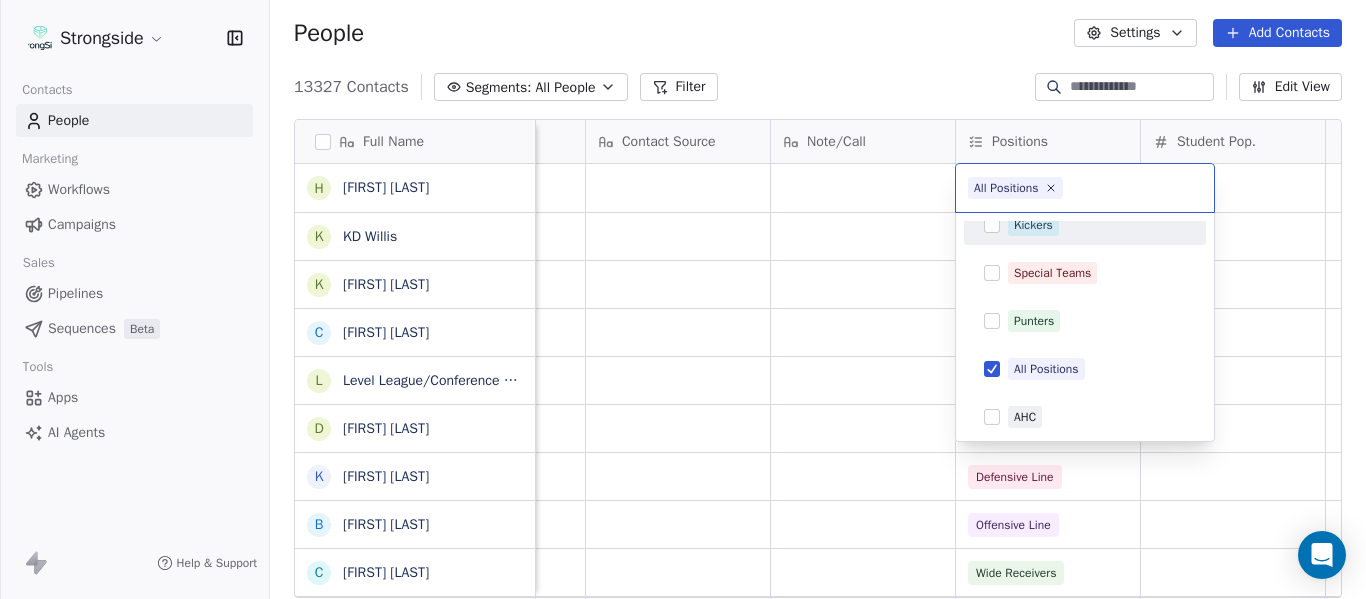 click on "Strongside Contacts People Marketing Workflows Campaigns Sales Pipelines Sequences Beta Tools Apps AI Agents Help & Support People Settings Add Contacts 13327 Contacts Segments: All People Filter Edit View Tag Add to Sequence Export Full Name H [FIRST] [LAST] K [INITIAL] [LAST] K [FIRST] [LAST] C [FIRST] [LAST] L [FIRST] [LAST] D [FIRST] [LAST] K [FIRST] [LAST] B [FIRST] [LAST] C [FIRST] [LAST] D [FIRST] [LAST] K [FIRST] [LAST] K [FIRST] [LAST] C [FIRST] [LAST] T [FIRST] [LAST] A [FIRST] [LAST] B [FIRST] [LAST] D [FIRST] [LAST] A [FIRST] [LAST] S [FIRST] [LAST] J [FIRST] [LAST] D [FIRST] [LAST] D [FIRST] [LAST] C [FIRST] [LAST] T [FIRST] [LAST] B [FIRST] [LAST] D [FIRST] [LAST] B [FIRST] [LAST] H [FIRST] [LAST] S [FIRST] [LAST] T [FIRST] [LAST] M [FIRST] [LAST] Priority Emails Auto Clicked Last Activity Date BST In Open Phone Contact Source Note/Call Positions Student Pop. Lead Account   False All Positions   True All Positions   True All Positions   False All Positions   False All Positions   True All Positions   False Defensive Line   False Offensive Line   False   False" at bounding box center [683, 299] 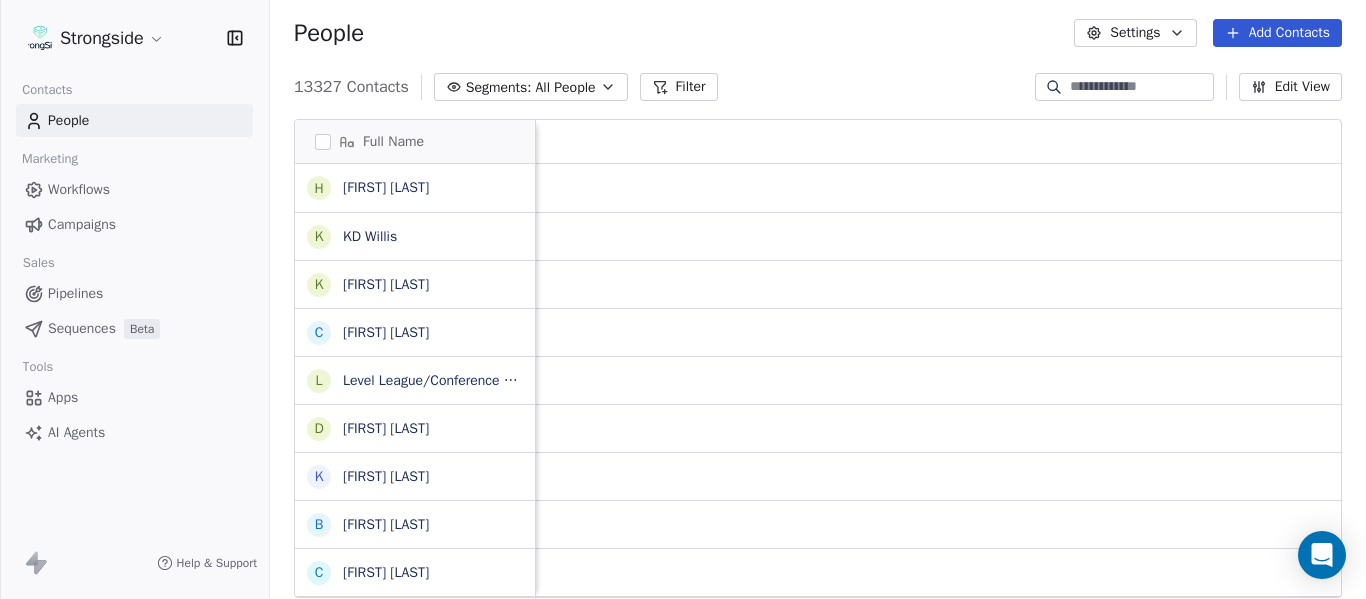 scroll, scrollTop: 0, scrollLeft: 0, axis: both 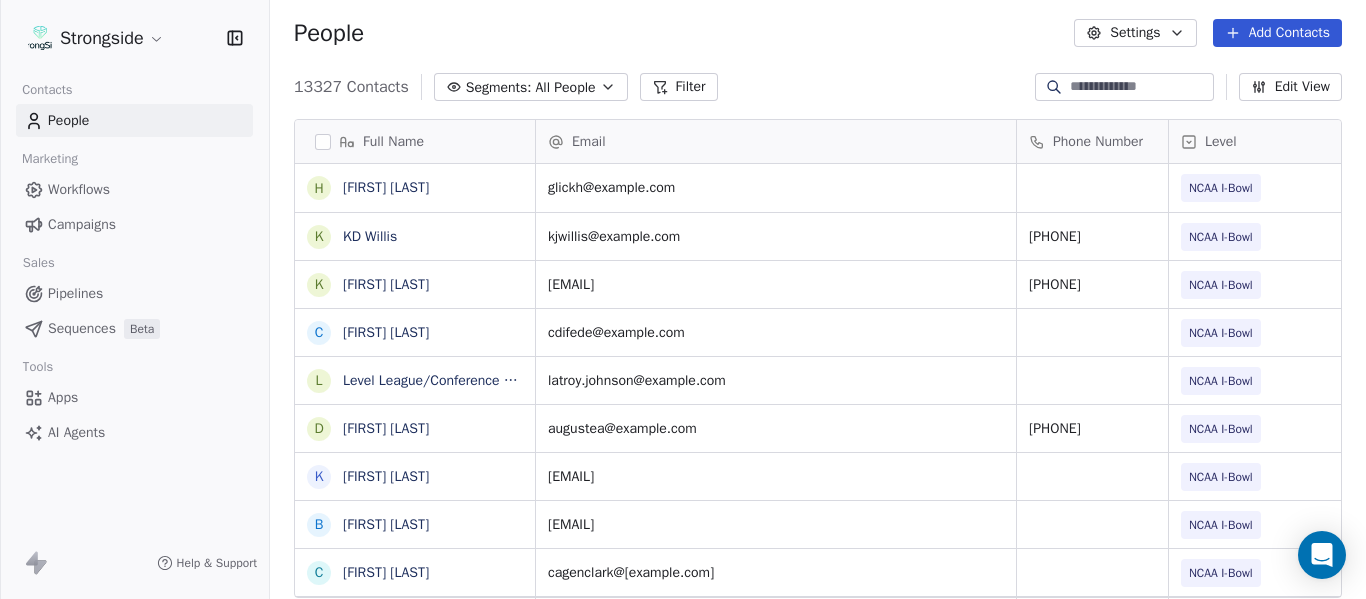 click on "Add Contacts" at bounding box center (1277, 33) 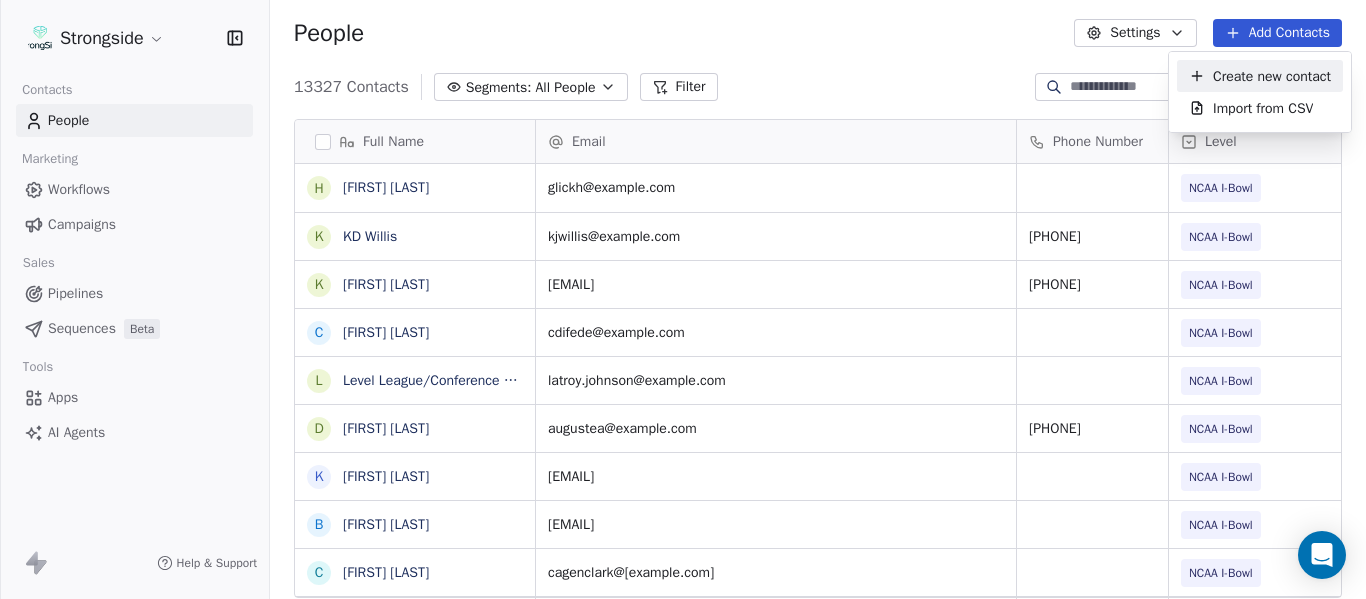 click on "Create new contact" at bounding box center [1272, 76] 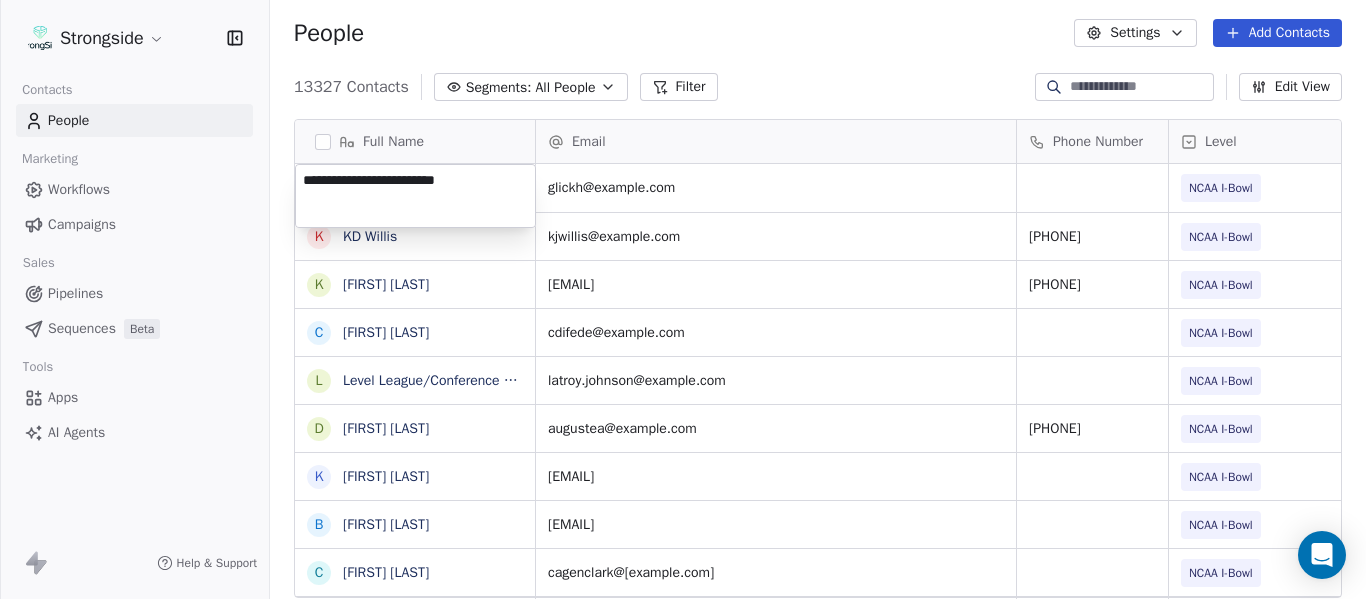 type on "**********" 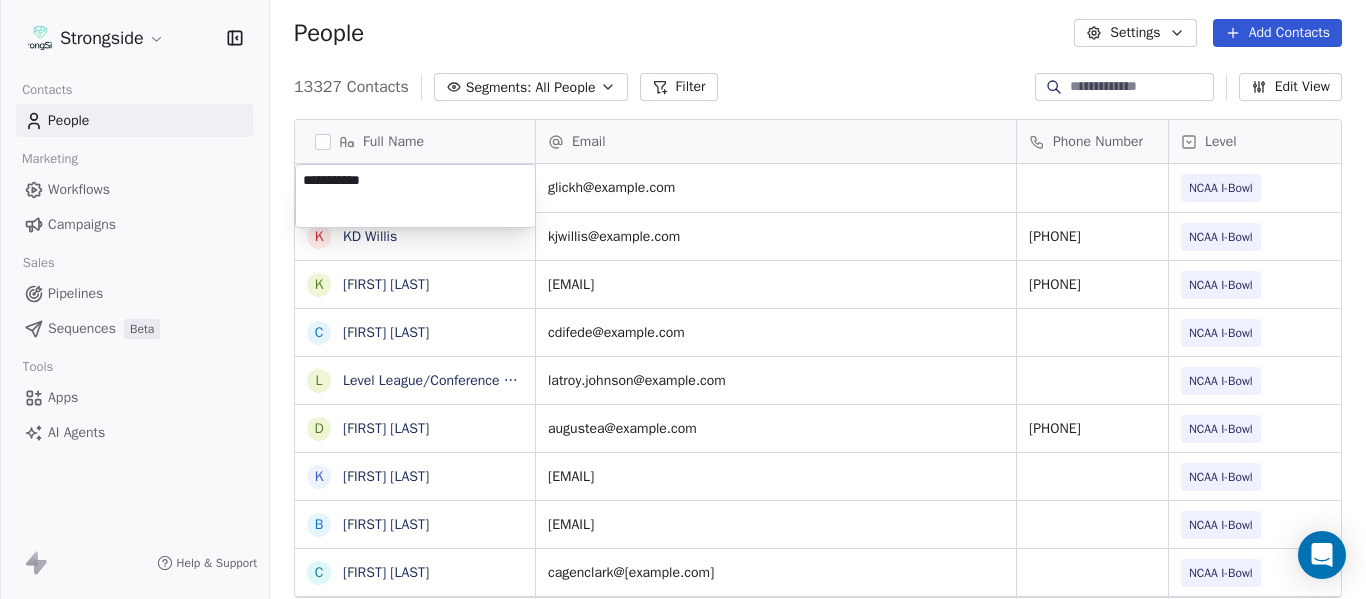 click on "Strongside Contacts People Marketing Workflows Campaigns Sales Pipelines Sequences Beta Tools Apps AI Agents Help & Support People Settings Add Contacts 13327 Contacts Segments: All People Filter Edit View Tag Add to Sequence Export Full Name H [FIRST] [LAST] K [FIRST] [LAST] K [FIRST] [LAST] C [FIRST] [LAST] L [FIRST] [LAST] D [FIRST] [LAST] K [FIRST] [LAST] B [FIRST] [LAST] C [FIRST] [LAST] D [FIRST] [LAST] K [FIRST] [LAST] K [FIRST] [LAST] C [FIRST] [LAST] T [FIRST] [LAST] A [FIRST] [LAST] B [FIRST] [LAST] D [FIRST] [LAST] A [FIRST] [LAST] S [FIRST] [LAST] J [FIRST] [LAST] D [FIRST] [LAST] C [FIRST] [LAST] T [FIRST] [LAST] B [FIRST] [LAST] D [FIRST] [LAST] B [FIRST] [LAST] H [FIRST] [LAST] S [FIRST] [LAST] T [FIRST] [LAST] M [FIRST] [LAST] Email Phone Number Level League/Conference Organization Tags [EMAIL] NCAA I-Bowl [CITY] [STATE] UNIV [EMAIL] [PHONE]
NCAA I-Bowl [CITY] [STATE] UNIV [EMAIL] NCAA I-Bowl [CITY] [STATE] UNIV [EMAIL] NCAA I-Bowl NCAA I-Bowl" at bounding box center (683, 299) 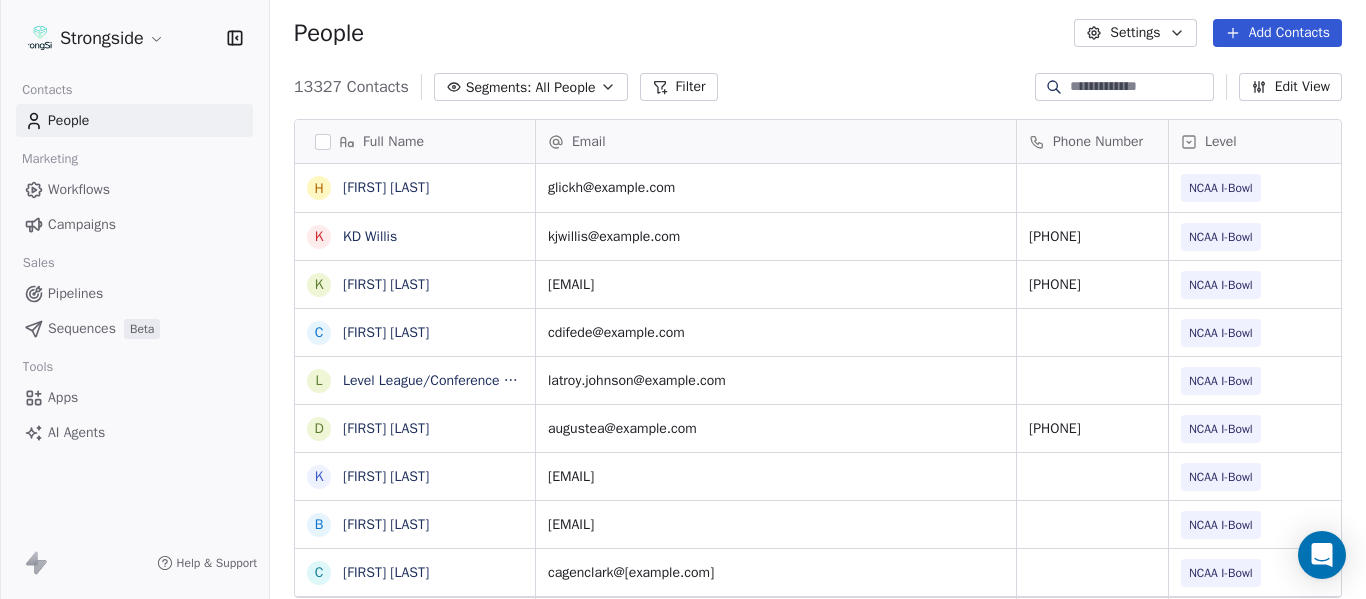 click on "13327 Contacts Segments: All People Filter  Edit View" at bounding box center (818, 87) 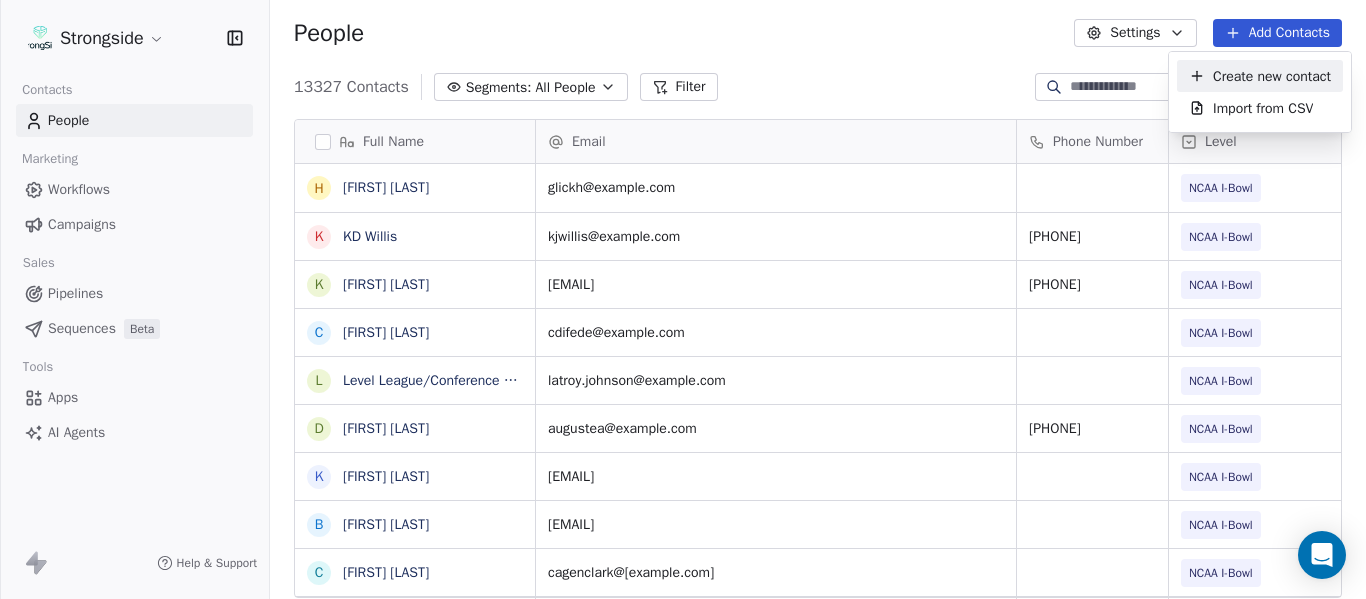 click on "Create new contact" at bounding box center [1272, 76] 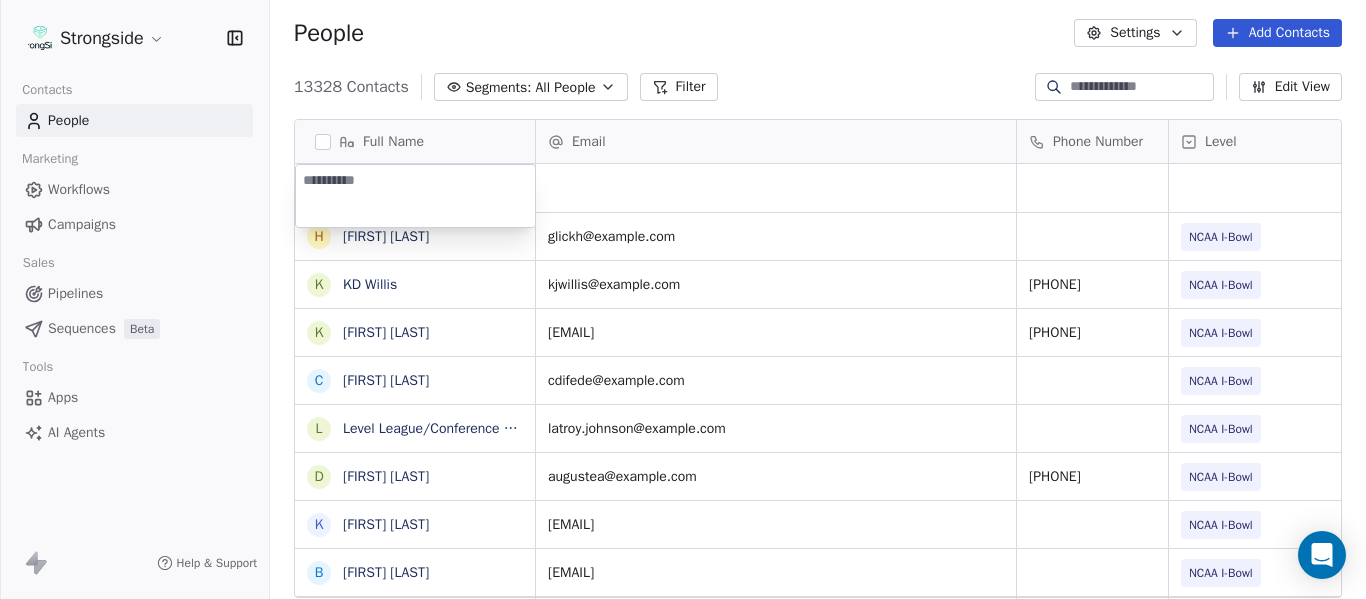 type on "**********" 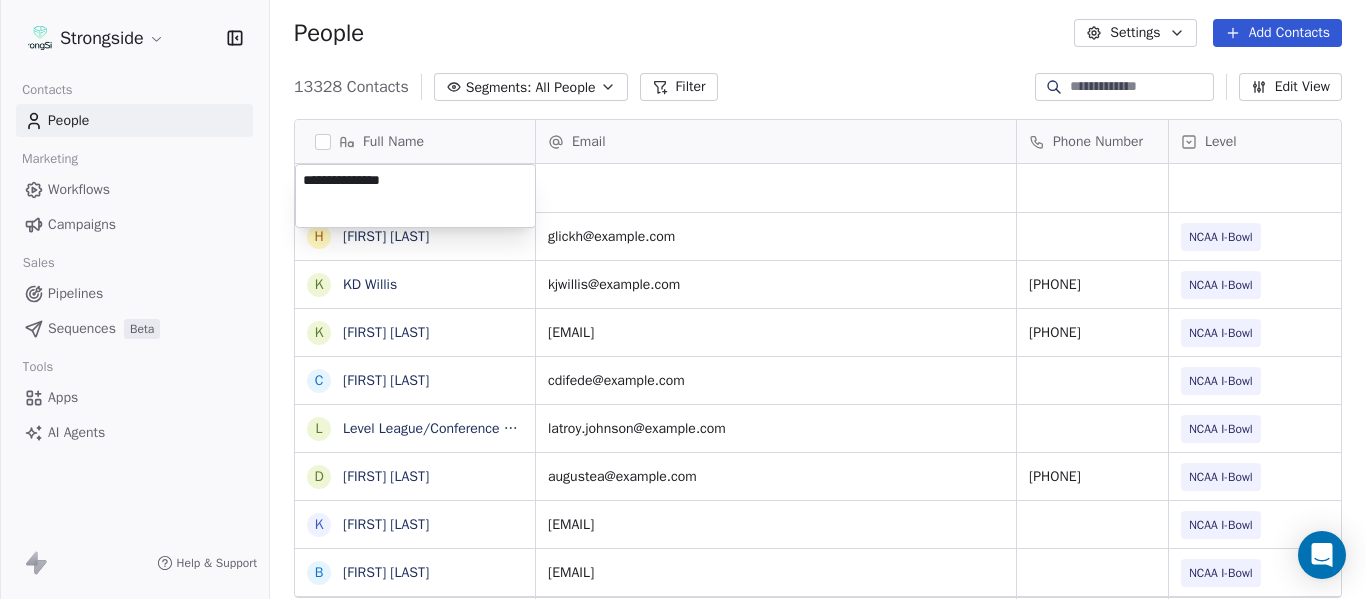click on "Full Name H Heath Glick K KD Willis K Kevin Chavez C Cam DiFede L LaTroy Johnson D Drew Auguste K Kal-El Statham B Braylon Jones C Cagen Clark D Dominique Bradshaw K Kosi Eldridge K Korel Smith C Colin Spencer T Trent Vasey A Antonio Fenelus B Brandon Lacy D Devin Santana A Aaron Schwanz S Stephen Hamby J Jajuan Dulaney D DJ McCarthy C Chris Perkins T Tyler Schovanec B Brett Dewhurst D Dillion Coletto B Brandon Lee H Harrison Hanna S Shane Marinelli T Toya Ballard Email Phone Number Level League/Conference Organization Tags glickh@example.com NCAA I-Bowl FLORIDA INTERNATIONAL UNIV kjwillis@example.com [PHONE]
NCAA I-Bowl FLORIDA INTERNATIONAL UNIV kechavez@example.com [PHONE]
NCAA I-Bowl FLORIDA INTERNATIONAL UNIV cdifede@example.com NCAA I-Bowl FLORIDA INTERNATIONAL UNIV" at bounding box center [683, 299] 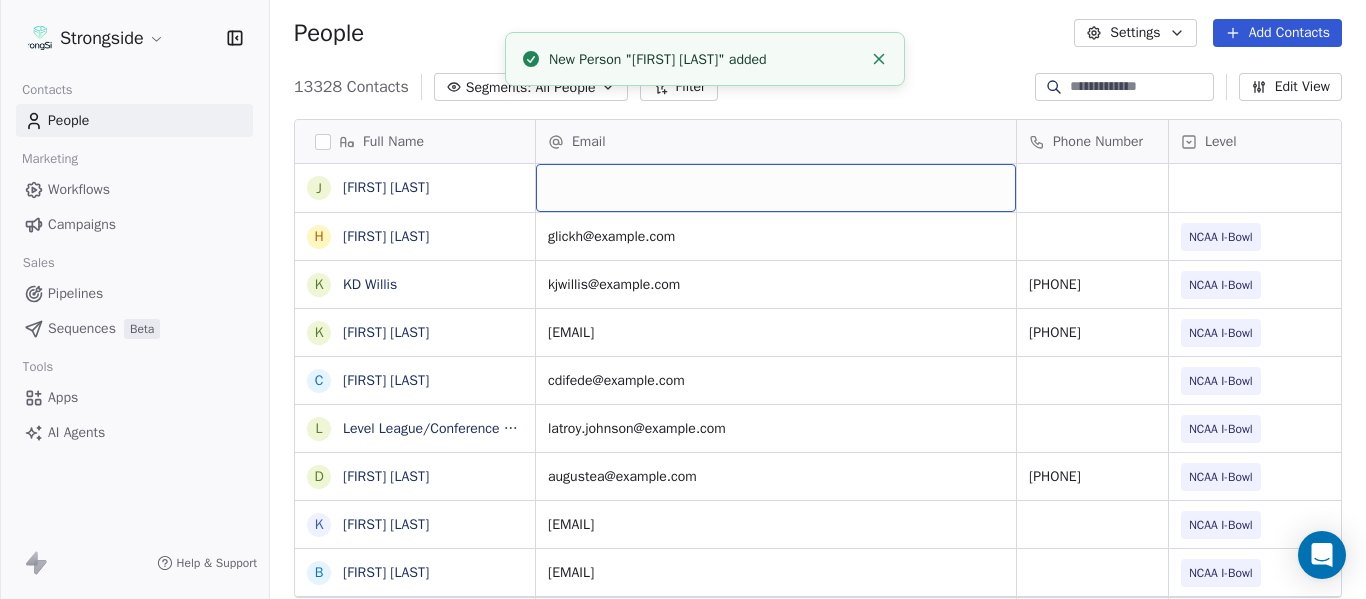 click at bounding box center (776, 188) 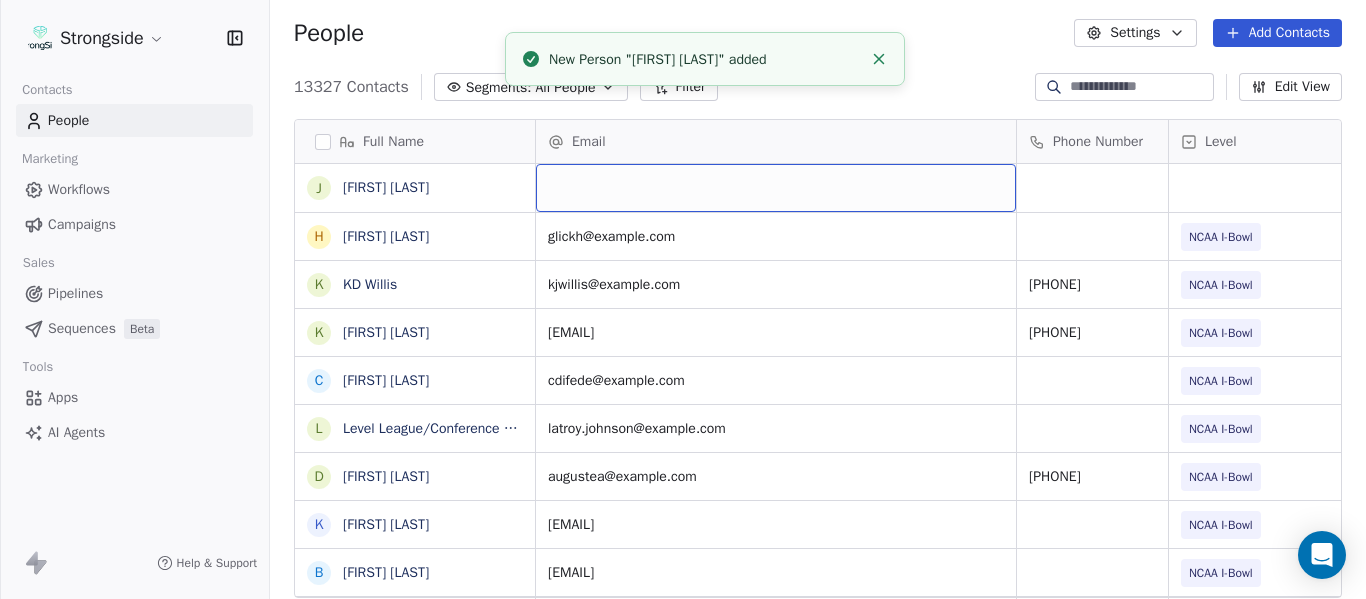 click at bounding box center (776, 188) 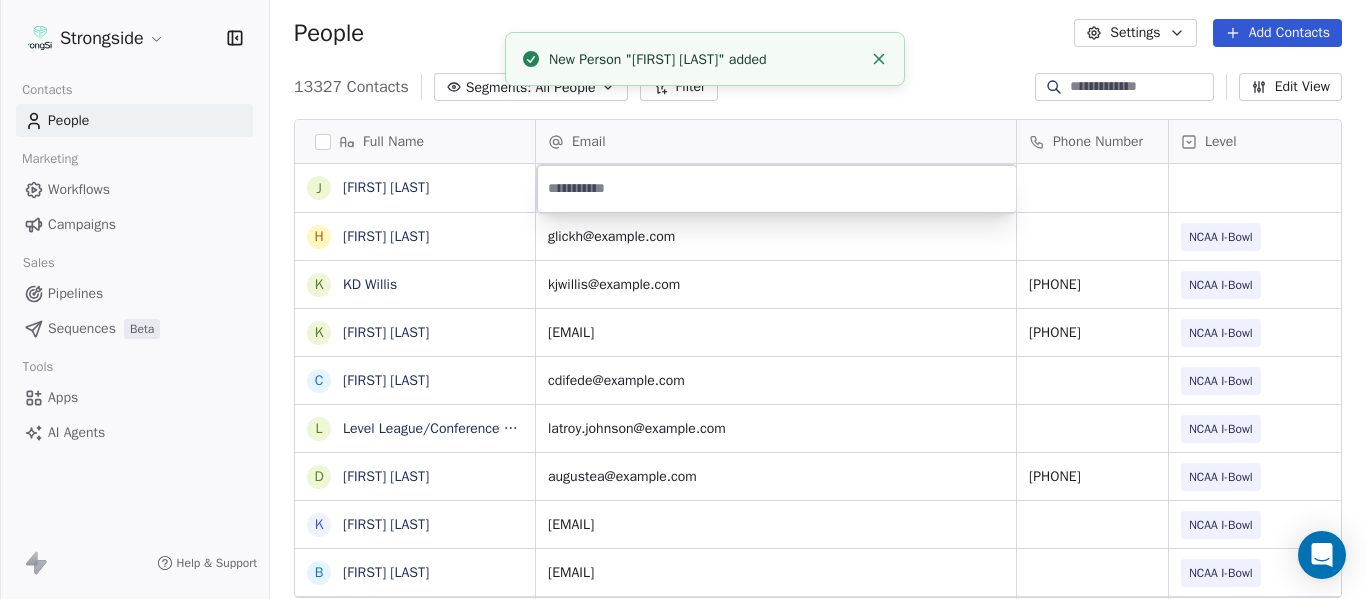 type on "**********" 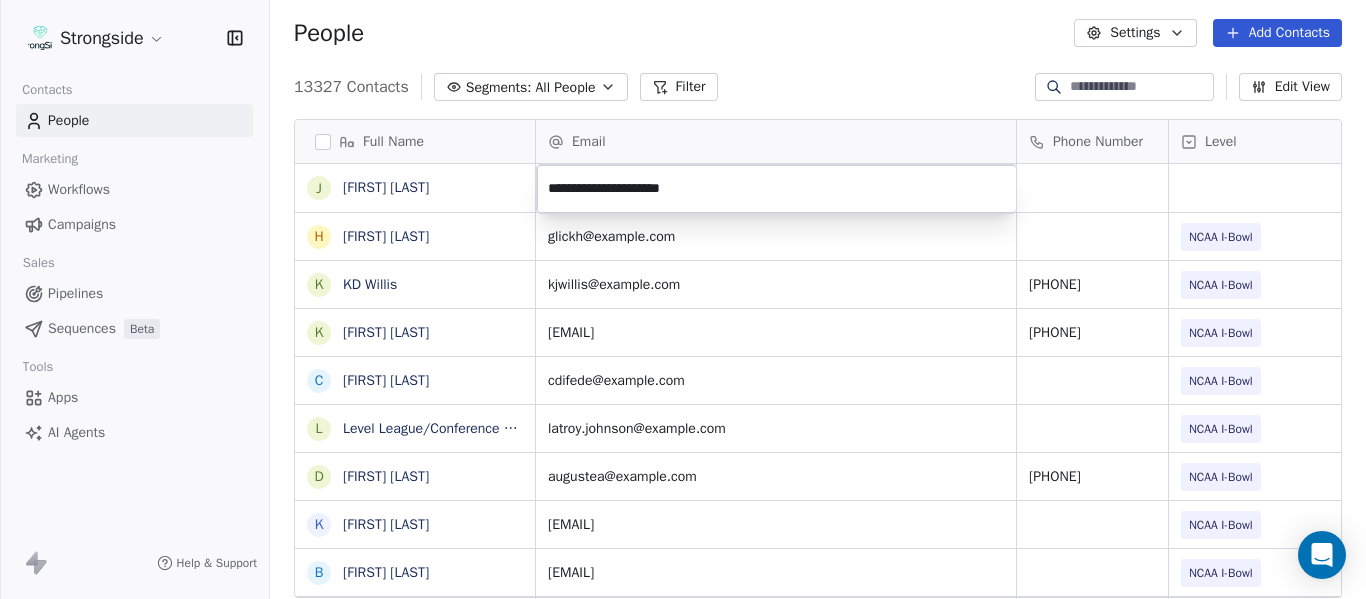 click on "Strongside Contacts People Marketing Workflows Campaigns Sales Pipelines Sequences Beta Tools Apps AI Agents Help & Support People Settings Add Contacts 13327 Contacts Segments: All People Filter Edit View Tag Add to Sequence Export Full Name J Jose Jefferson H [FIRST] Glick K KD Willis K Kevin Chavez C Cam DiFede L LaTroy Johnson D Drew Auguste K Kal-El Statham B Braylon Jones C Cagen Clark D Dominique Bradshaw K Kosi Eldridge K Korel Smith C Colin Spencer T Trent Vasey A Antonio Fenelus B Brandon Lacy D Devin Santana A Aaron Schwanz S Stephen Hamby J Jajuan Dulaney D DJ McCarthy C Chris Perkins T Tyler Schovanec B Brett Dewhurst D Dillion Coletto B Brandon Lee H Harrison Hanna S Shane Marinelli T Toya Ballard Email Phone Number Level League/Conference Organization Tags glickh@[example.com] NCAA I-Bowl FLORIDA INTERNATIONAL UNIV kjwillis@[example.com] [PHONE]
NCAA I-Bowl FLORIDA INTERNATIONAL UNIV kechavez@[example.com] [PHONE]
NCAA I-Bowl FLORIDA INTERNATIONAL UNIV cdifede@[example.com] NCAA I-Bowl NCAA I-Bowl" at bounding box center [683, 299] 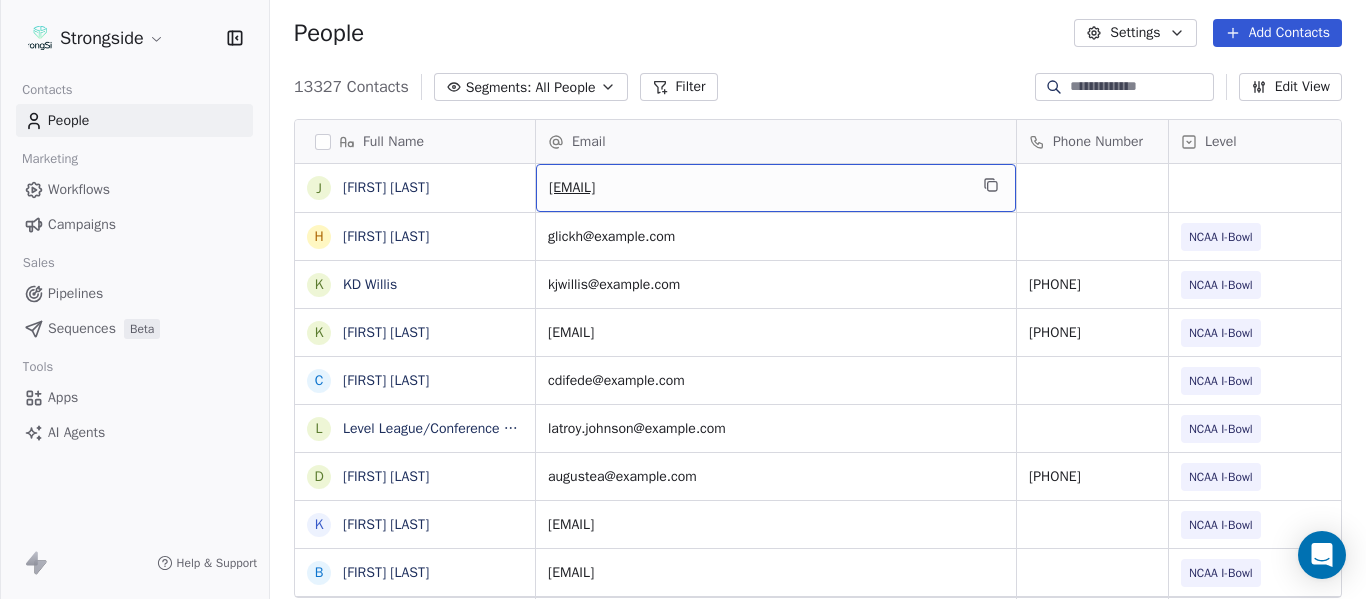click on "Level" at bounding box center [1261, 141] 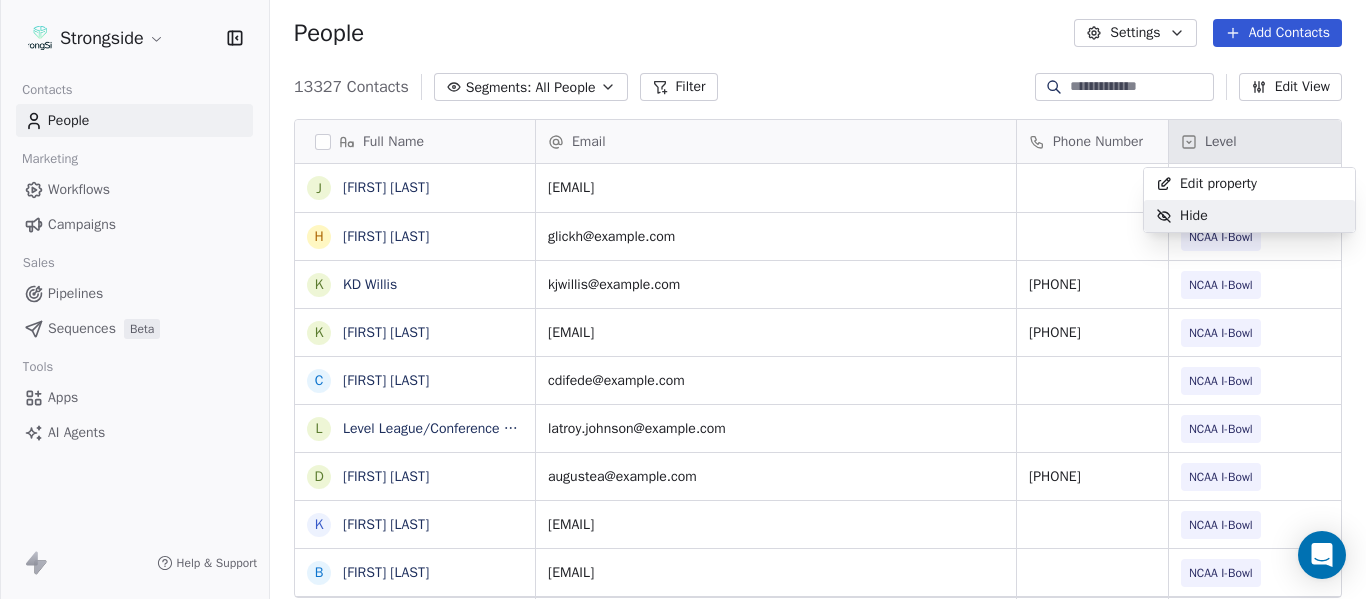 click on "Strongside Contacts People Marketing Workflows Campaigns Sales Pipelines Sequences Beta Tools Apps AI Agents Help & Support People Settings Add Contacts 13327 Contacts Segments: All People Filter Edit View Tag Add to Sequence Export Full Name J [FIRST] [LAST] H [FIRST] [LAST] K [FIRST] [LAST] K [FIRST] [LAST] C [FIRST] [LAST] L [FIRST] [LAST] D [FIRST] [LAST] K [FIRST] [LAST] B [FIRST] [LAST] C [FIRST] [LAST] D [FIRST] [LAST] K [FIRST] [LAST] K [FIRST] [LAST] C [FIRST] [LAST] T [FIRST] [LAST] A [FIRST] [LAST] B [FIRST] [LAST] D [FIRST] [LAST] A [FIRST] [LAST] S [FIRST] [LAST] J [FIRST] [LAST] D [FIRST] [LAST] C [FIRST] [LAST] T [FIRST] [LAST] B [FIRST] [LAST] D [FIRST] [LAST] B [FIRST] [LAST] H [FIRST] [LAST] S [FIRST] [LAST] T [FIRST] [LAST] M [FIRST] [LAST] Email Phone Number Level League/Conference Organization Tags [EMAIL] [PHONE] NCAA I-Bowl [CITY] [STATE] UNIV [EMAIL] [PHONE] NCAA I-Bowl [CITY] [STATE] UNIV [EMAIL] NCAA I-Bowl [CITY] [STATE] UNIV [EMAIL]" at bounding box center (683, 299) 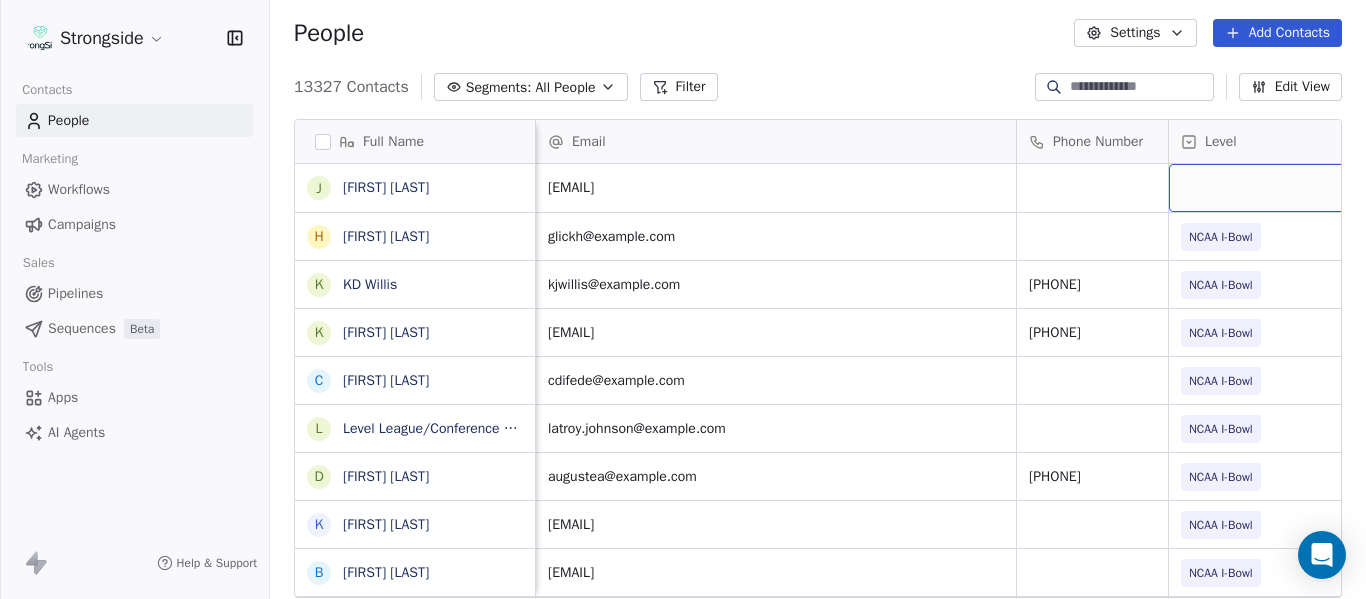 scroll, scrollTop: 0, scrollLeft: 28, axis: horizontal 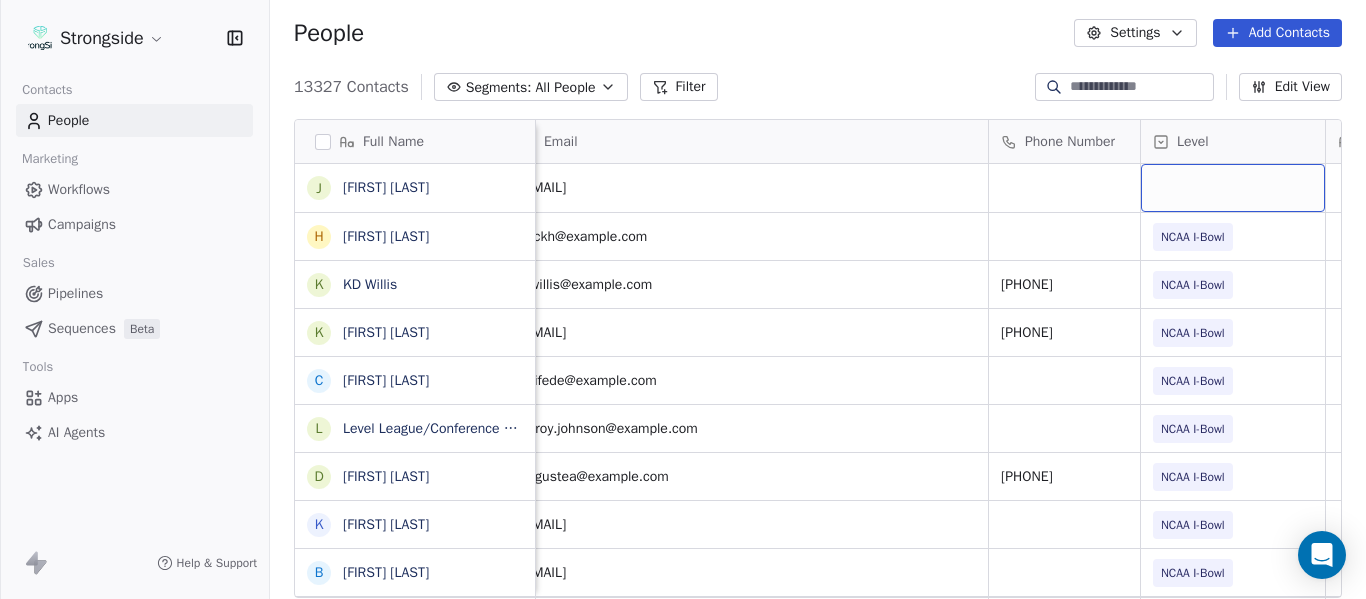 click at bounding box center [1233, 188] 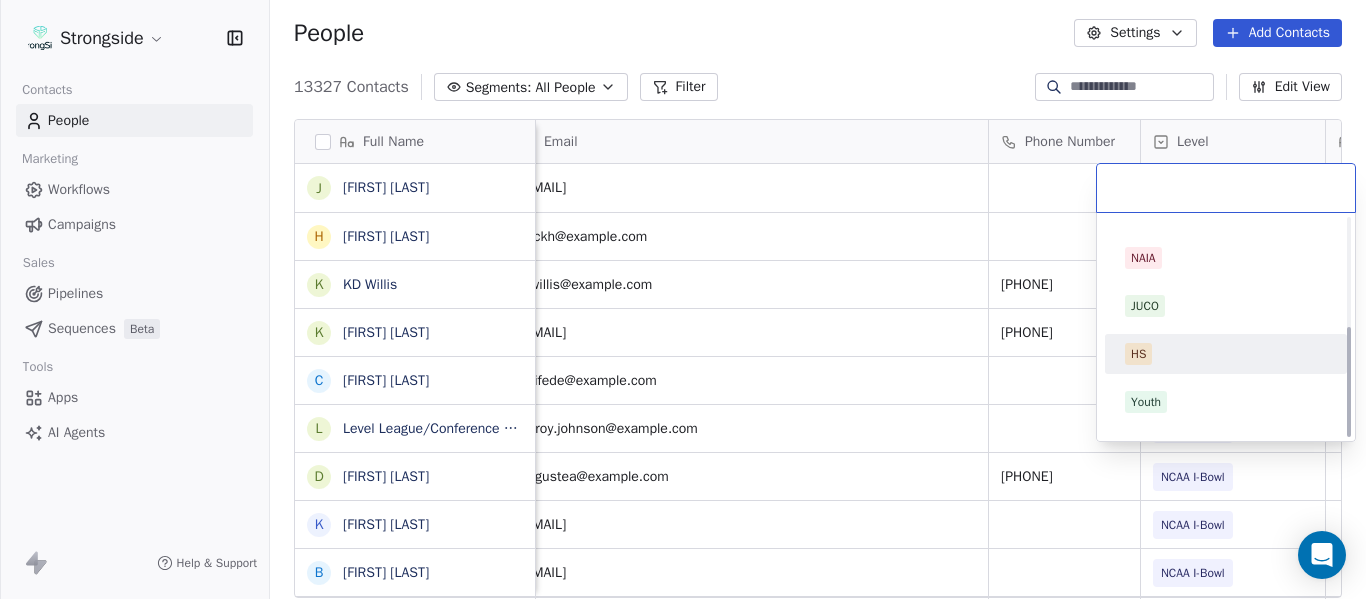scroll, scrollTop: 212, scrollLeft: 0, axis: vertical 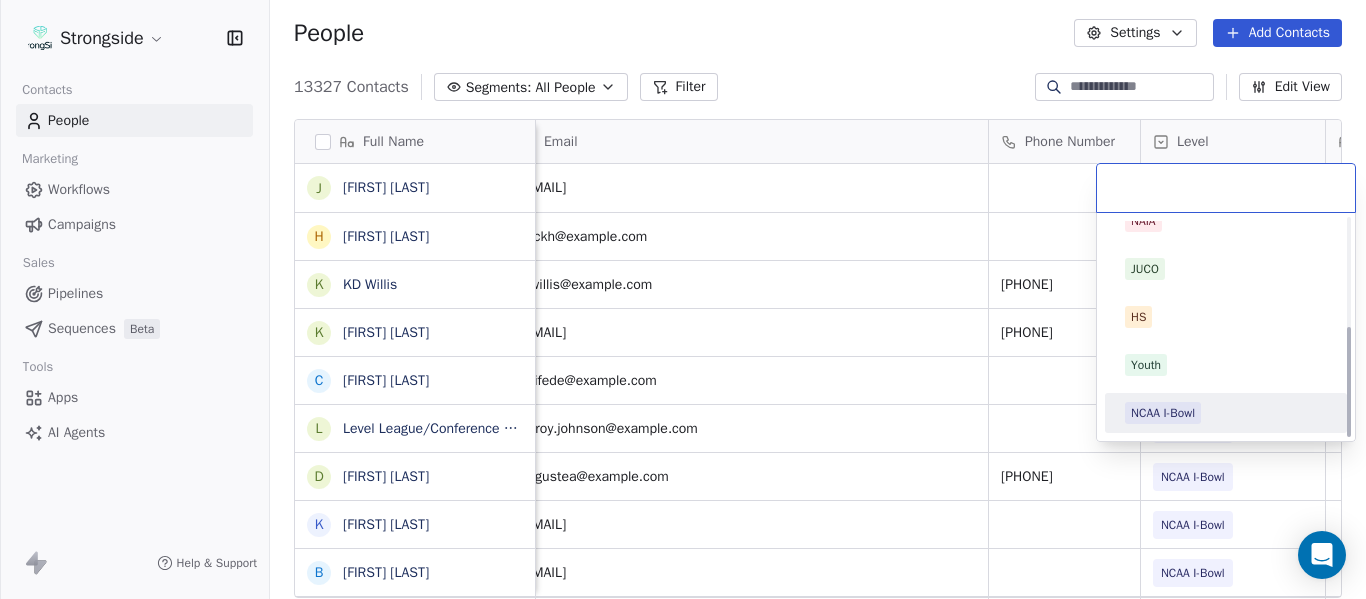 click on "NCAA I-Bowl" at bounding box center [1226, 413] 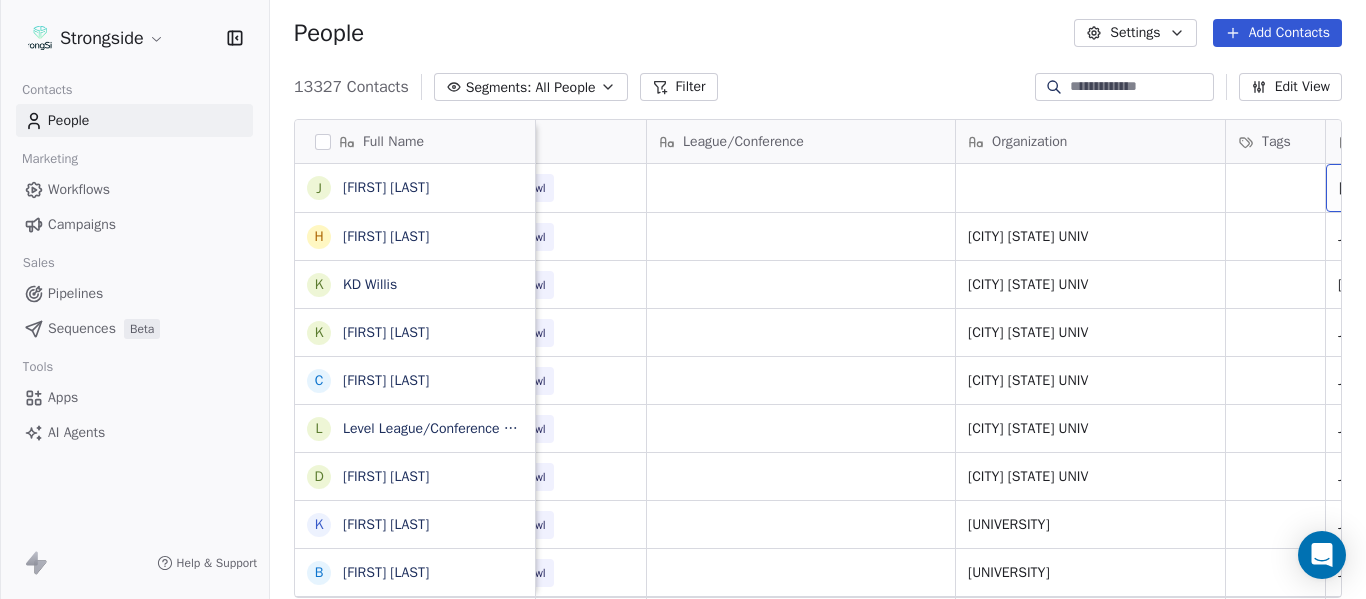 scroll, scrollTop: 0, scrollLeft: 892, axis: horizontal 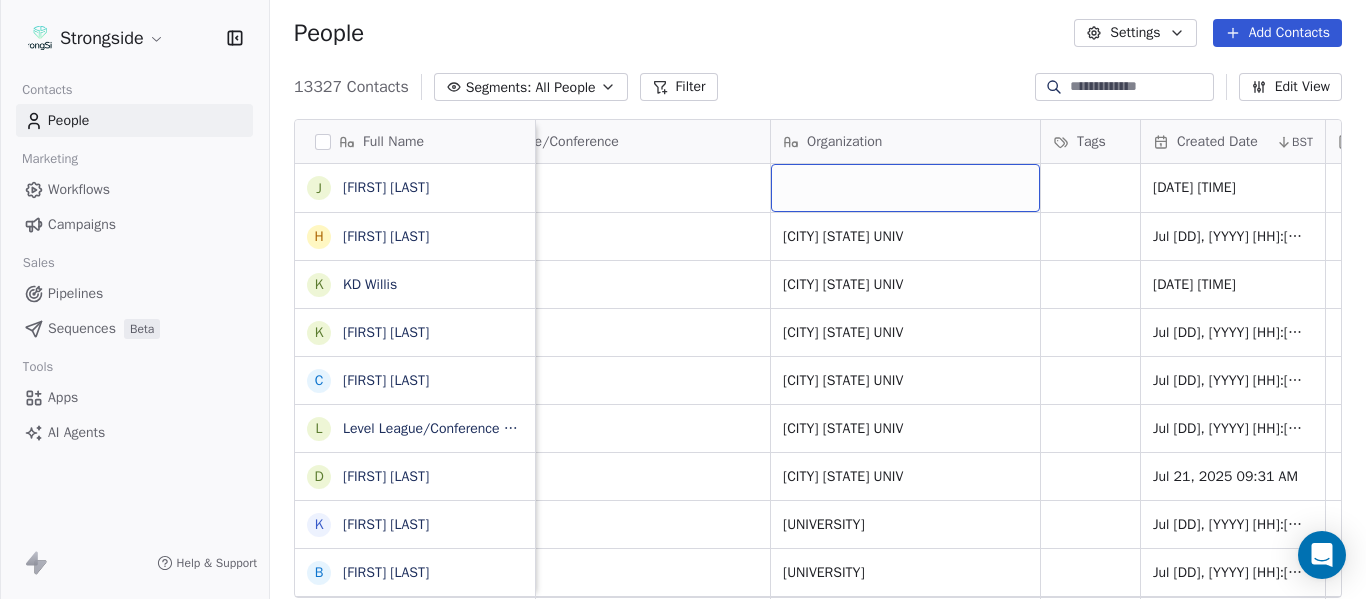 click at bounding box center [905, 188] 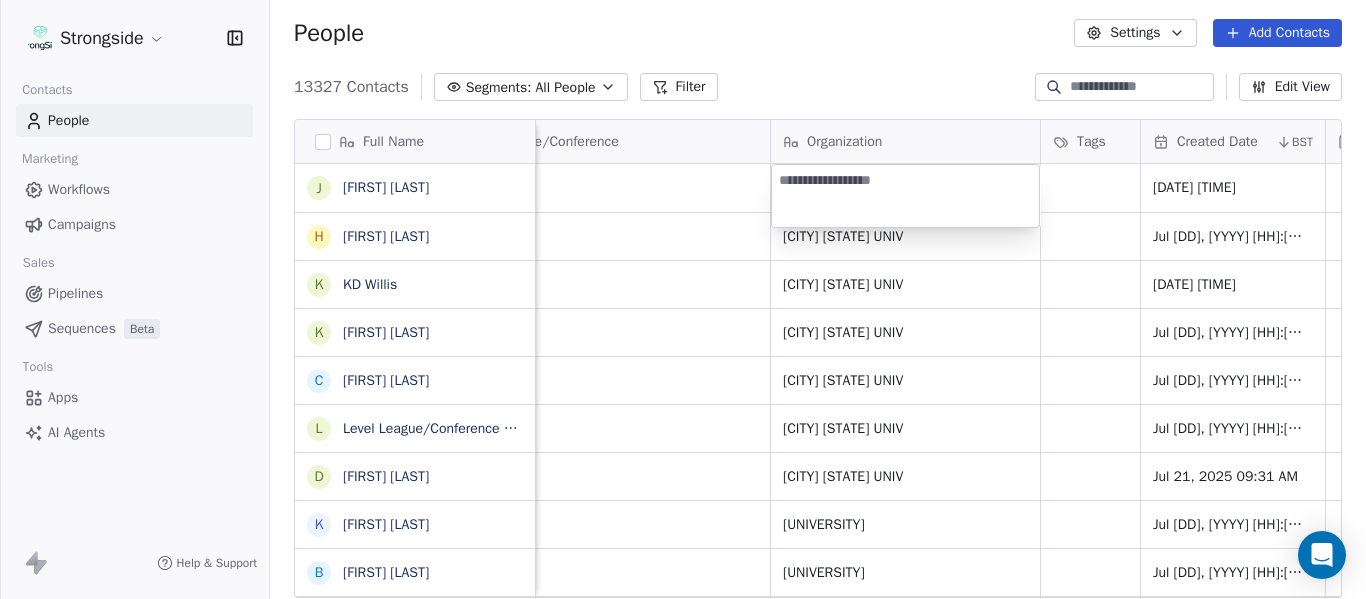 type on "**********" 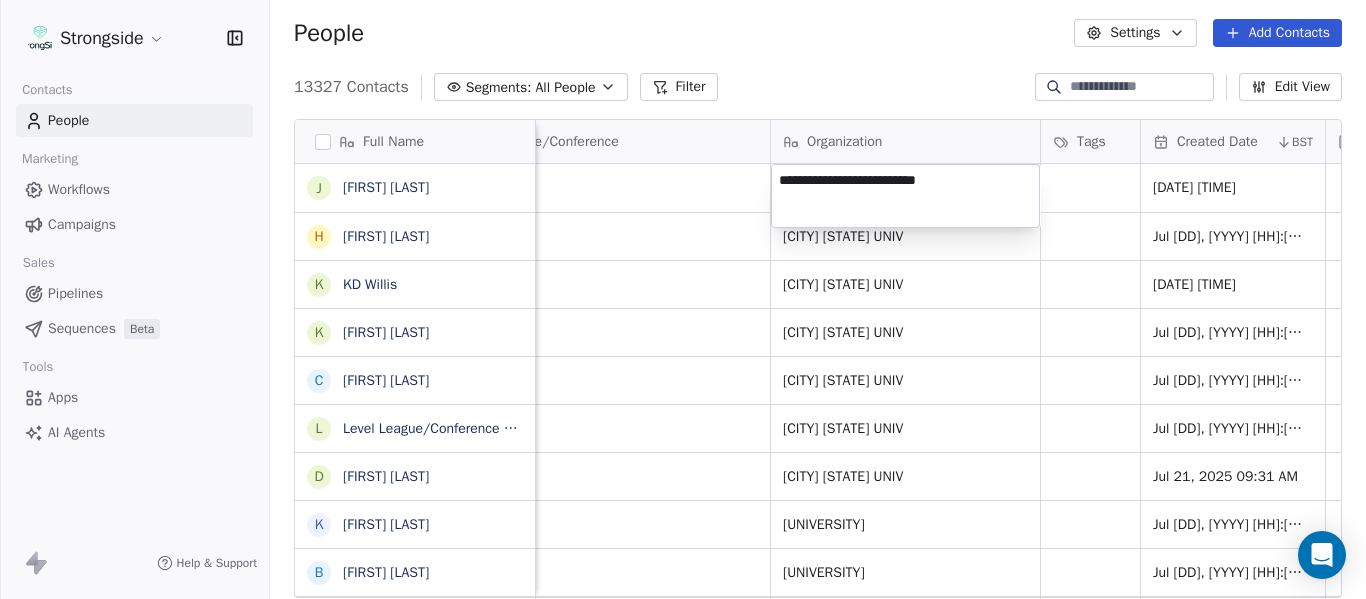 click on "Strongside Contacts People Marketing Workflows Campaigns Sales Pipelines Sequences Beta Tools Apps AI Agents Help & Support People Settings Add Contacts 13327 Contacts Segments: All People Filter Edit View Tag Add to Sequence Export Full Name J Jose Jefferson H [FIRST] Glick K KD Willis K Kevin Chavez C Cam DiFede L LaTroy Johnson D Drew Auguste K Kal-El Statham B Braylon Jones C Cagen Clark D Dominique Bradshaw K Kosi Eldridge K Korel Smith C Colin Spencer T Trent Vasey A Antonio Fenelus B Brandon Lacy D Devin Santana A Aaron Schwanz S Stephen Hamby J Jajuan Dulaney D DJ McCarthy C Chris Perkins T Tyler Schovanec B Brett Dewhurst D Dillion Coletto B Brandon Lee H Harrison Hanna S Shane Marinelli T Toya Ballard Email Phone Number Level League/Conference Organization Tags Created Date BST Status Job Title Priority Emails Auto Clicked jose.jefferson@[example.com] NCAA I-Bowl Jul 21, 2025 12:48 PM glickh@[example.com] NCAA I-Bowl FLORIDA INTERNATIONAL UNIV Jul 21, 2025 12:46 PM Deputy AD/COO kjwillis@[example.com] NCAA I-Bowl" at bounding box center [683, 299] 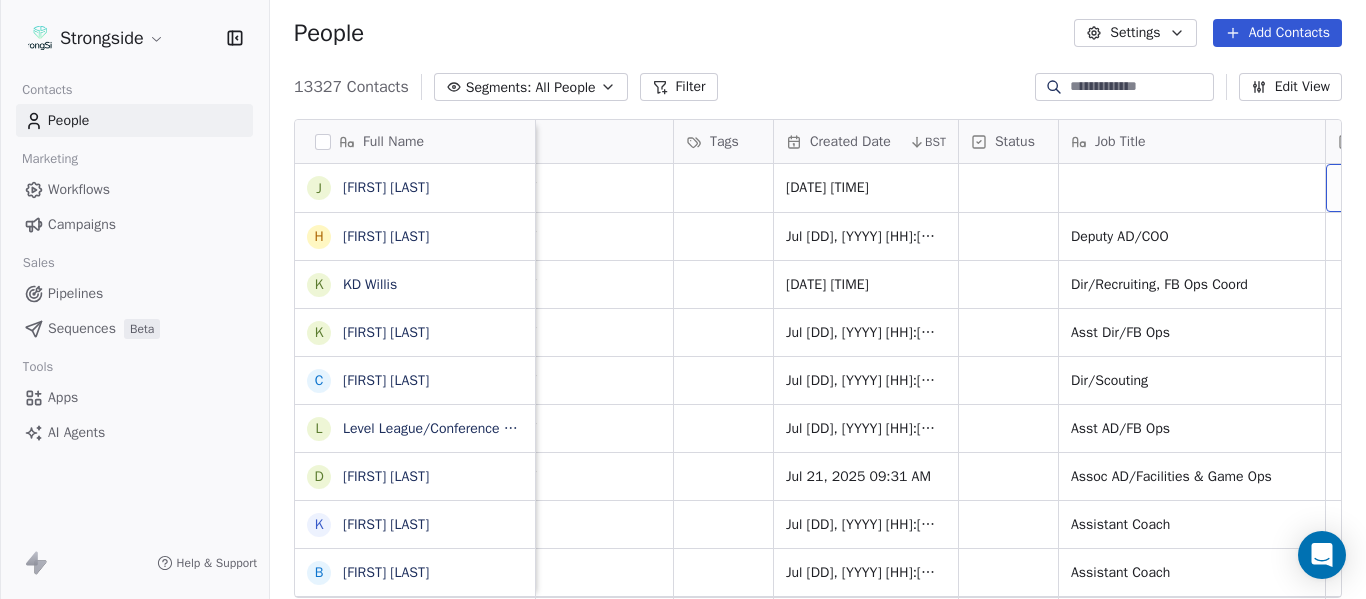 scroll, scrollTop: 0, scrollLeft: 1444, axis: horizontal 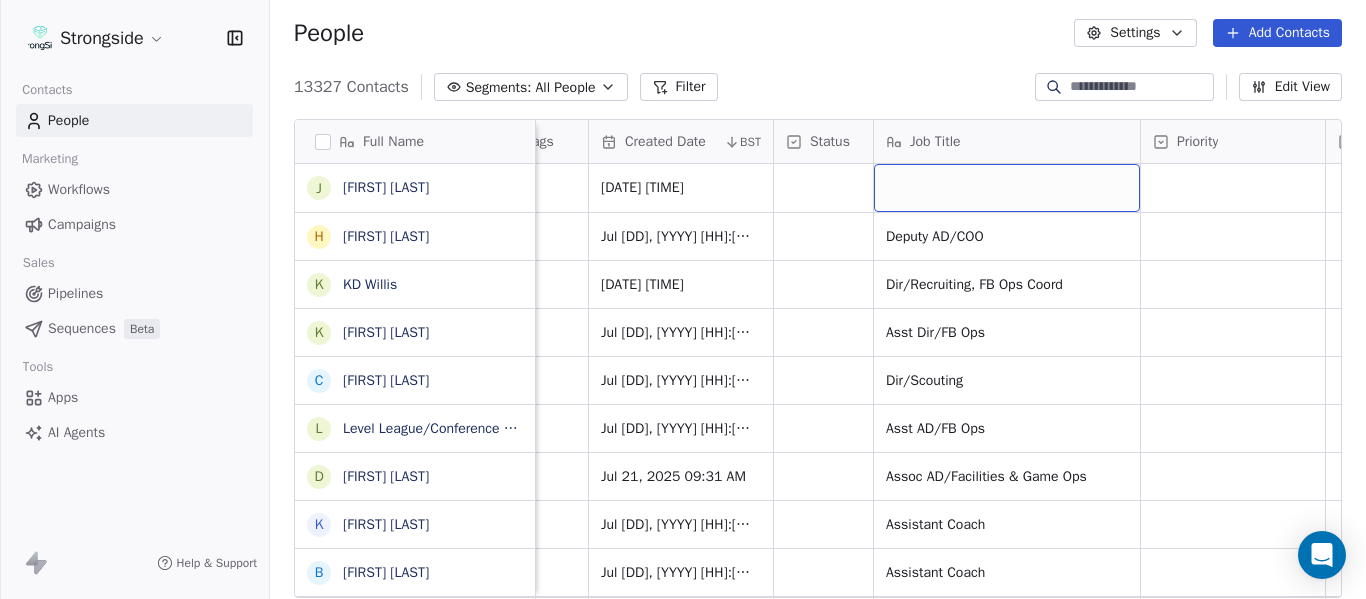 click at bounding box center [1007, 188] 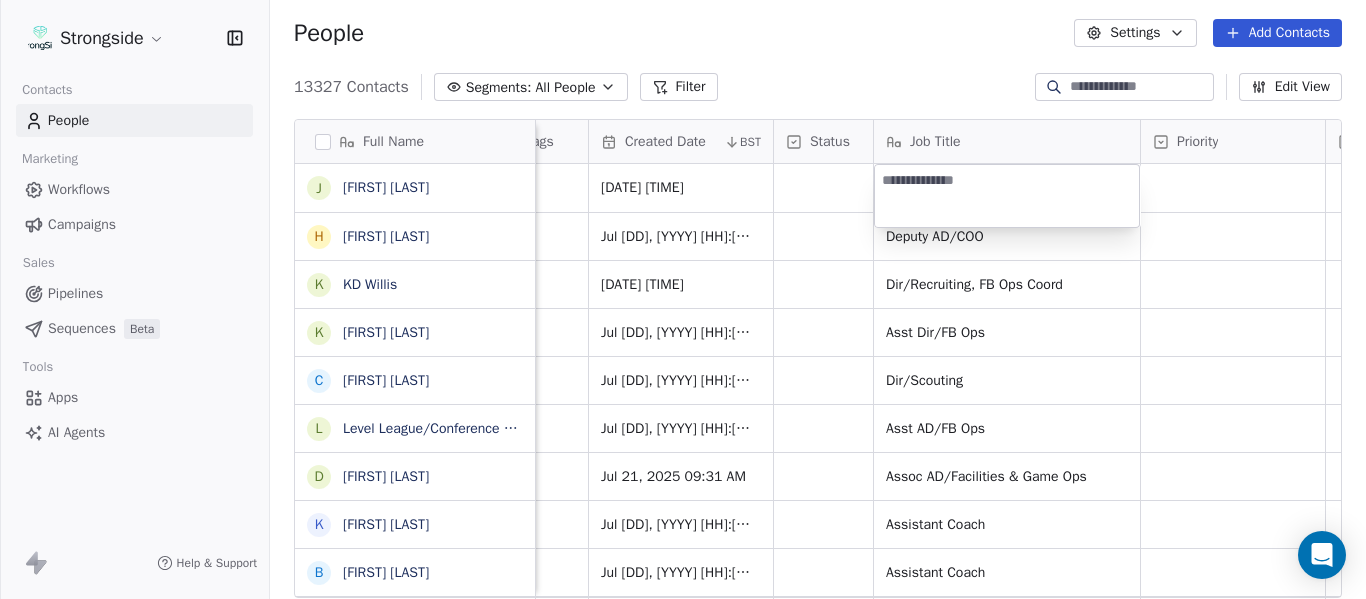 paste on "**********" 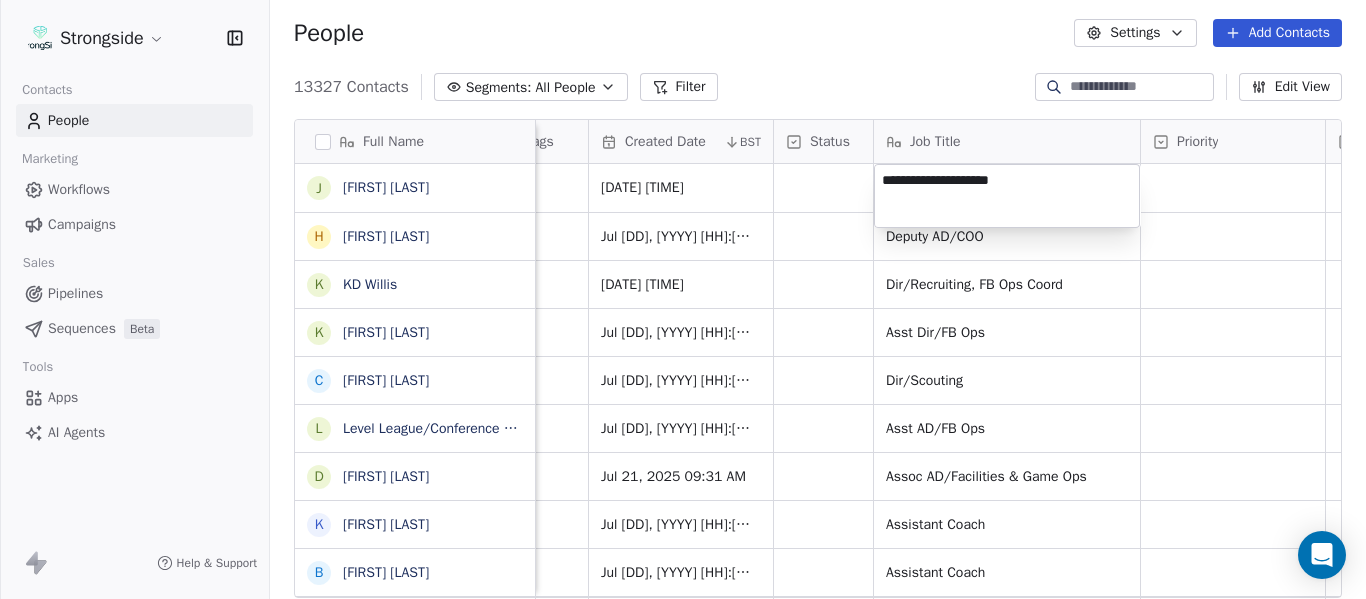 click on "Full Name J Jose Jefferson H Heath Glick K KD Willis K Kevin Chavez C Cam DiFede L LaTroy Johnson D Drew Auguste K Kal-El Statham B Braylon Jones C Cagen Clark D Dominique Bradshaw K Kosi Eldridge K Korel Smith C Colin Spencer T Trent Vasey A Antonio Fenelus B Brandon Lacy D Devin Santana A Aaron Schwanz S Stephen Hamby J Jajuan Dulaney D DJ McCarthy C Chris Perkins T Tyler Schovanec B Brett Dewhurst D Dillion Coletto B Brandon Lee H Harrison Hanna S Shane Marinelli Level League/Conference Organization Tags Created Date BST Status Job Title Priority Emails Auto Clicked Last Activity Date BST In Open Phone Contact Source   NCAA I-Bowl FLORIDA INTERNATIONAL UNIV Jul [DD], [YYYY] [HH]:[MM] [AM/PM]   NCAA I-Bowl FLORIDA INTERNATIONAL UNIV Jul [DD], [YYYY] [HH]:[MM] [AM/PM] Deputy AD/COO" at bounding box center (683, 299) 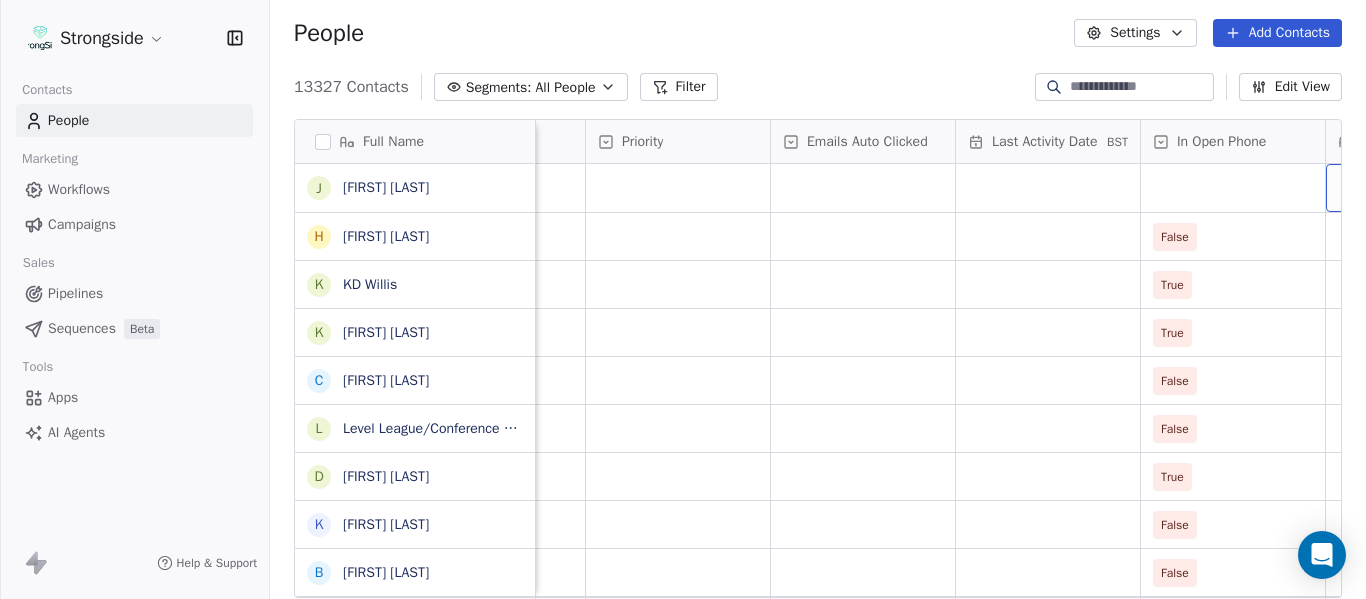 scroll, scrollTop: 0, scrollLeft: 2184, axis: horizontal 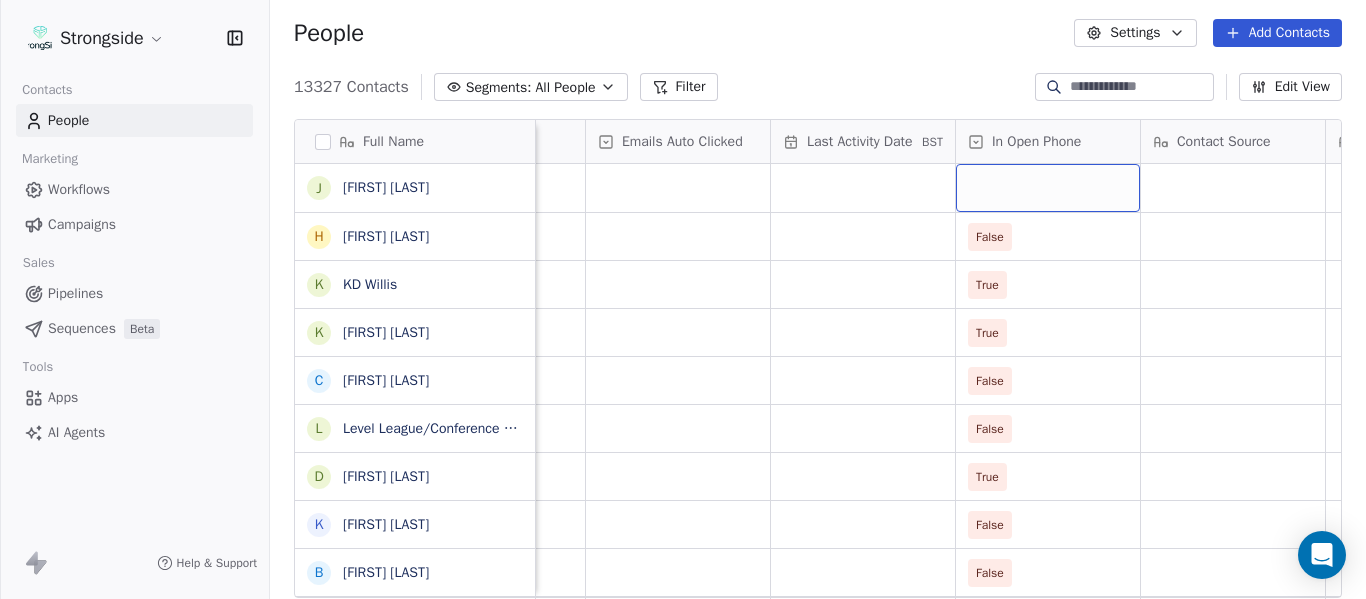 click at bounding box center (1048, 188) 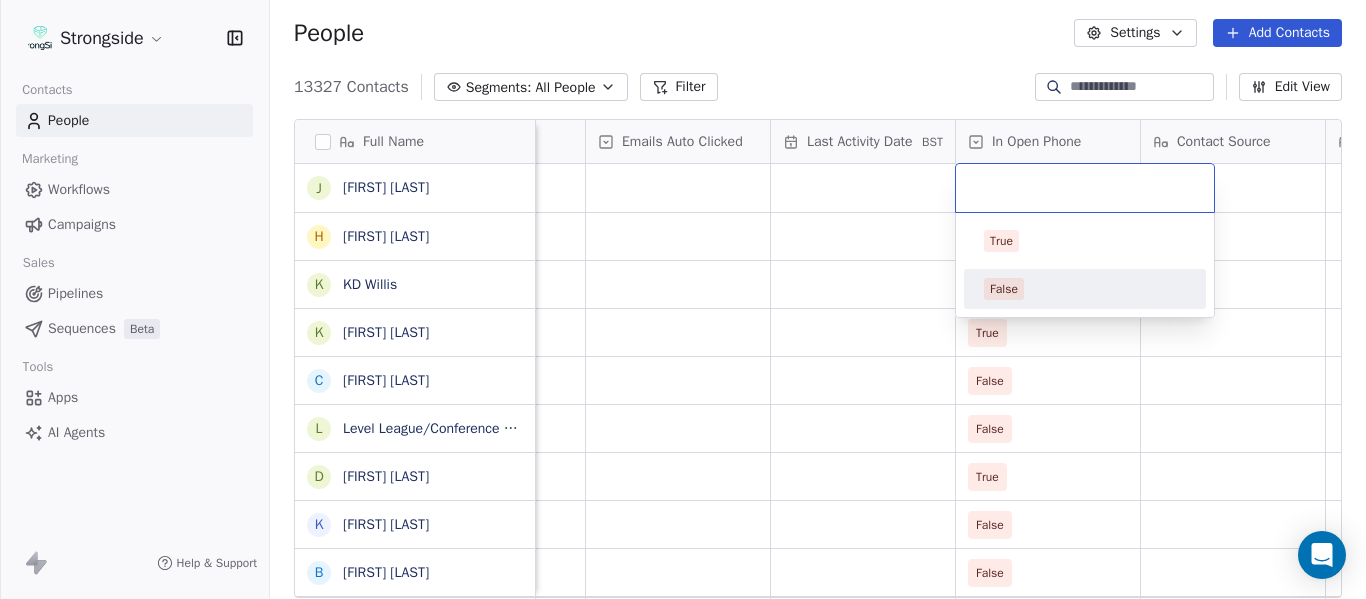 click on "False" at bounding box center [1004, 289] 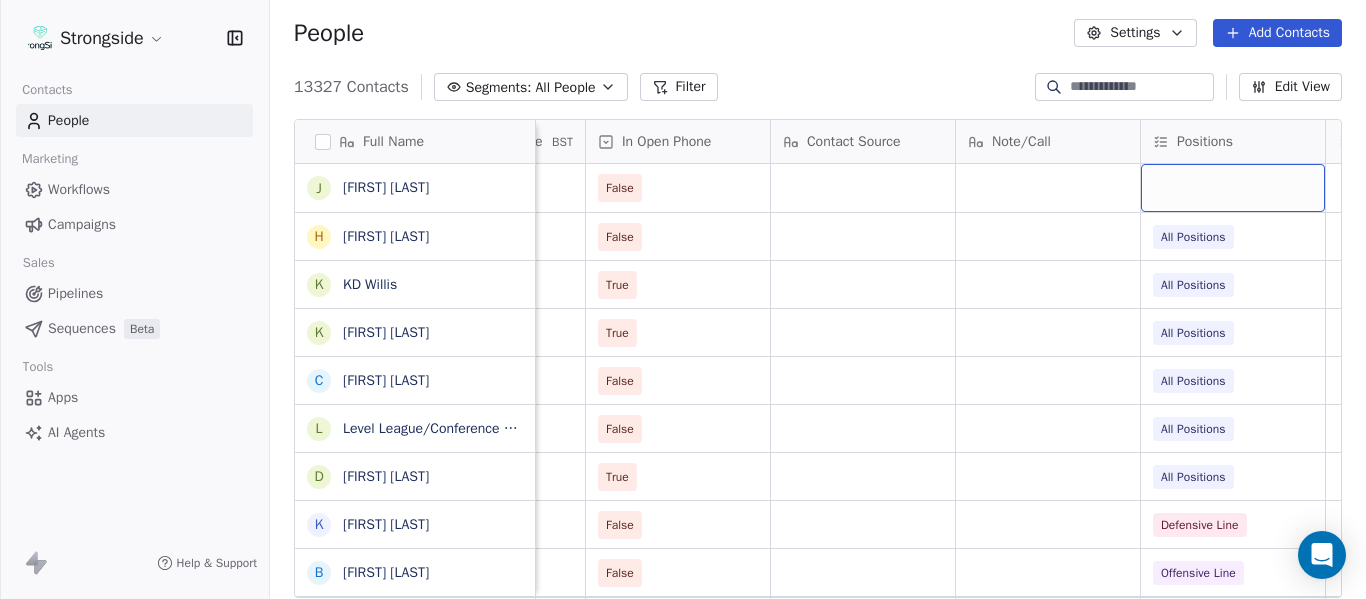 scroll, scrollTop: 0, scrollLeft: 2739, axis: horizontal 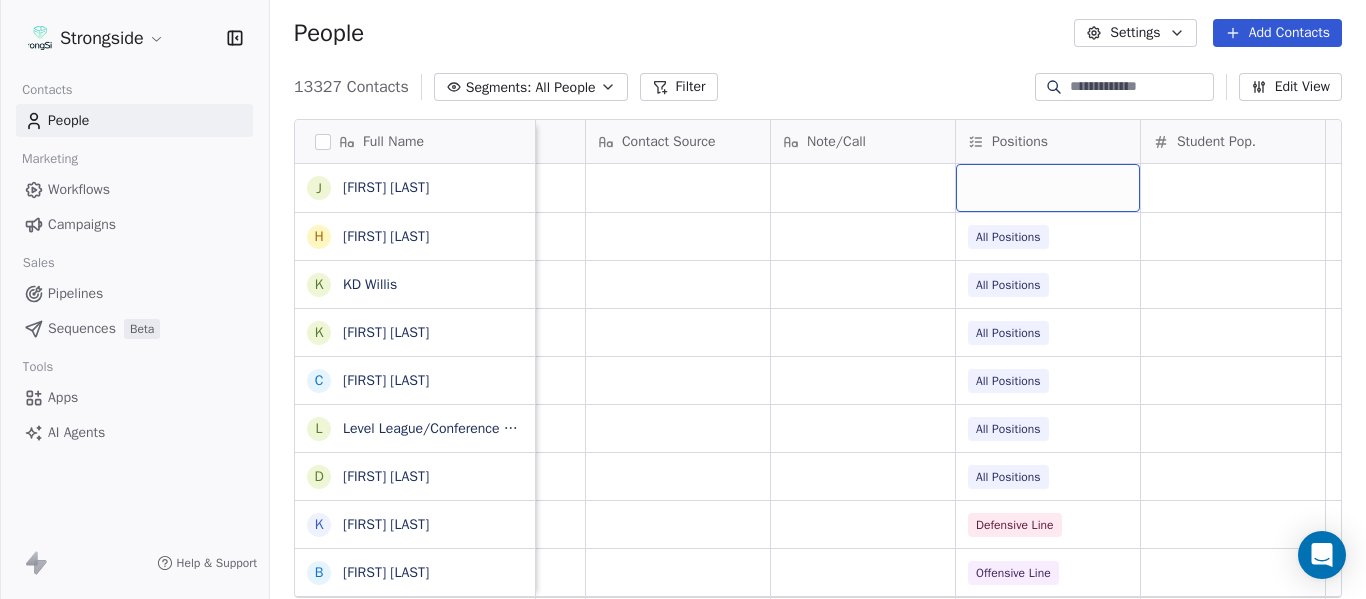 click at bounding box center [1048, 188] 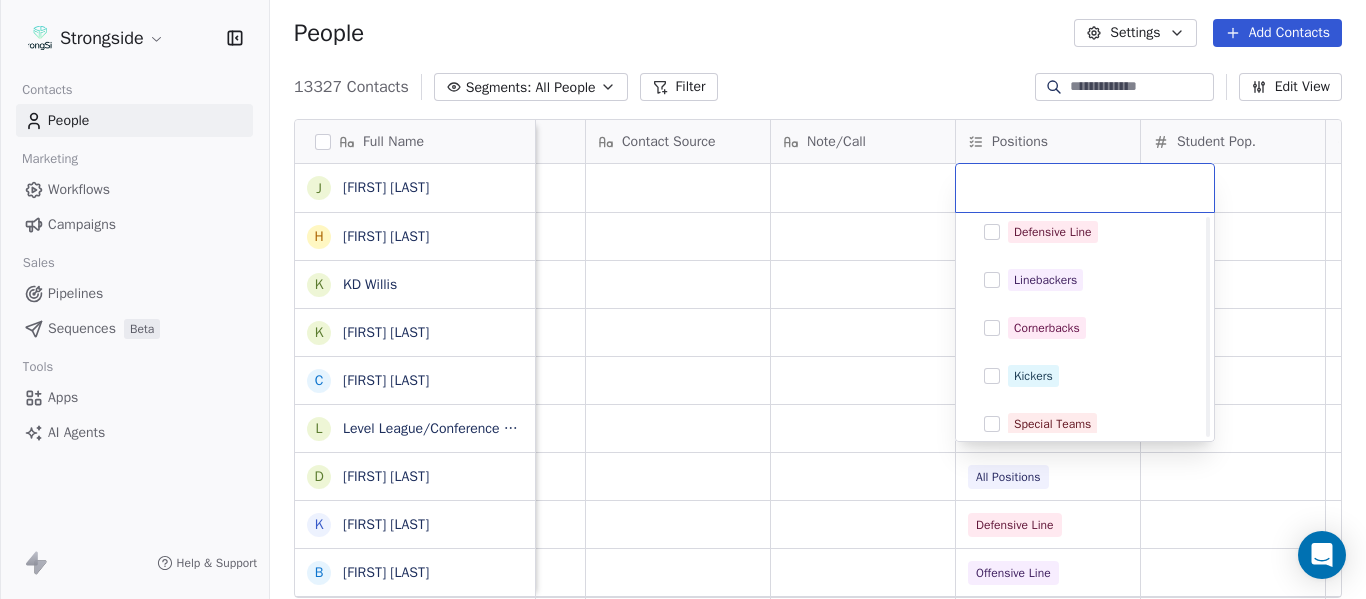 scroll, scrollTop: 500, scrollLeft: 0, axis: vertical 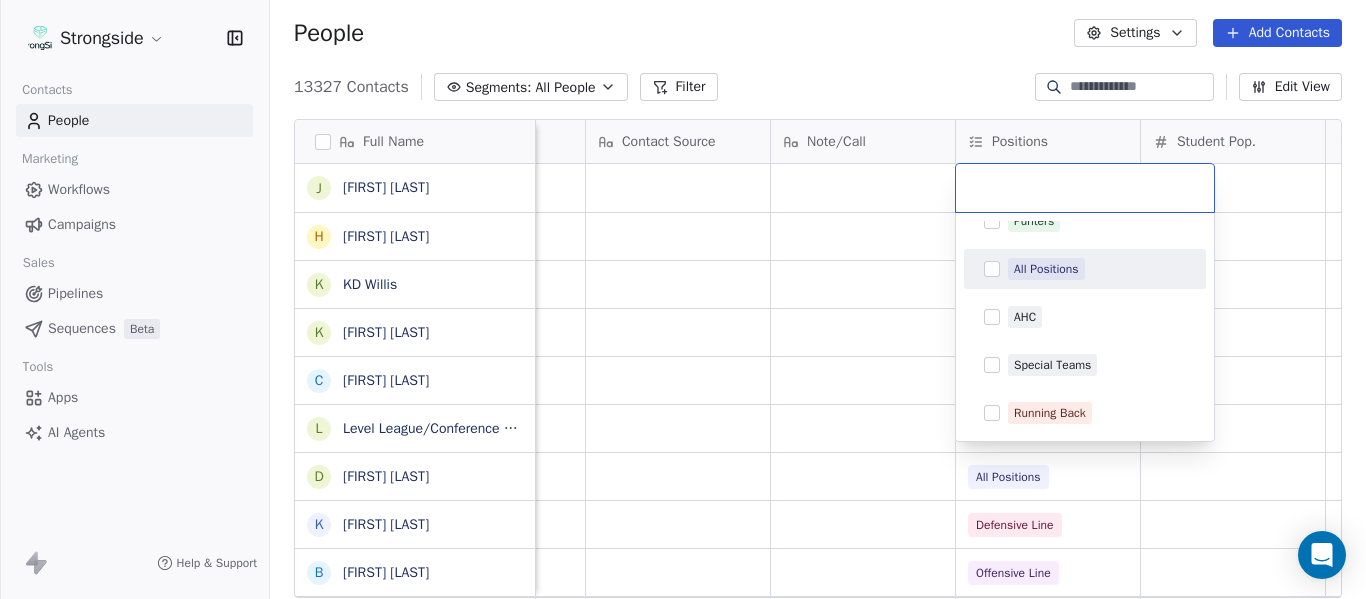 click on "All Positions" at bounding box center [1046, 269] 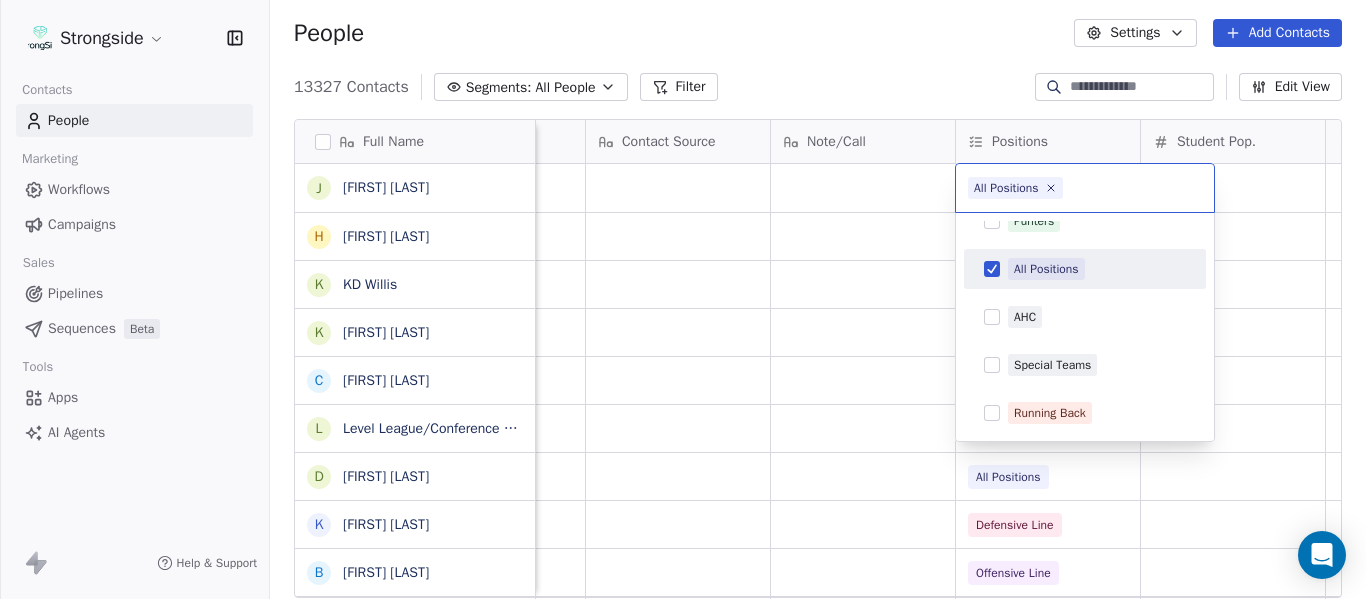 click on "Strongside Contacts People Marketing Workflows Campaigns Sales Pipelines Sequences Beta Tools Apps AI Agents Help & Support People Settings Add Contacts 13327 Contacts Segments: All People Filter Edit View Tag Add to Sequence Export Full Name J [FIRST] [LAST] H [FIRST] [LAST] K [FIRST] [LAST] K [FIRST] [LAST] C [FIRST] [LAST] L [FIRST] [LAST] D [FIRST] [LAST] K [FIRST] [LAST] B [FIRST] [LAST] C [FIRST] [LAST] D [FIRST] [LAST] K [FIRST] [LAST] K [FIRST] [LAST] C [FIRST] [LAST] T [FIRST] [LAST] A [FIRST] [LAST] B [FIRST] [LAST] D [FIRST] [LAST] A [FIRST] [LAST] S [FIRST] [LAST] J [FIRST] [LAST] D [FIRST] [LAST] C [FIRST] [LAST] T [FIRST] [LAST] B [FIRST] [LAST] D [FIRST] [LAST] B [FIRST] [LAST] H [FIRST] [LAST] S [FIRST] [LAST] Emails Auto Clicked Last Activity Date BST In Open Phone Contact Source Note/Call Positions Student Pop. Lead Account False False All Positions True All Positions True All Positions False All Positions False All Positions True All Positions False Defensive Line False" at bounding box center (683, 299) 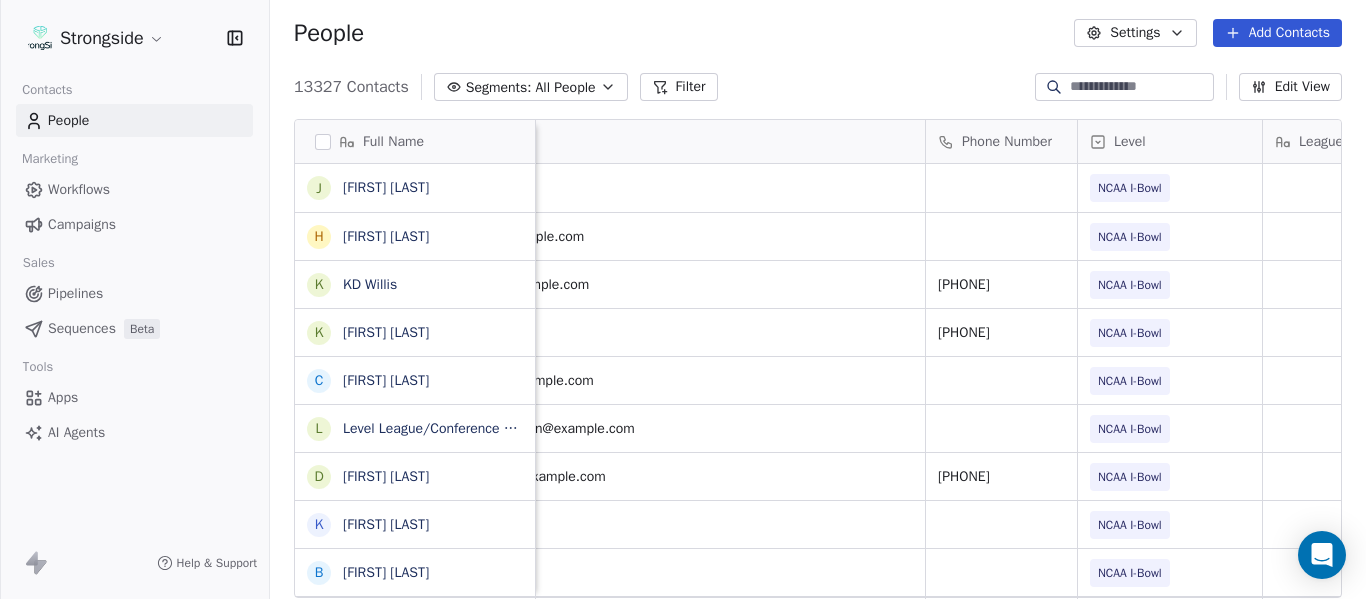 scroll, scrollTop: 0, scrollLeft: 0, axis: both 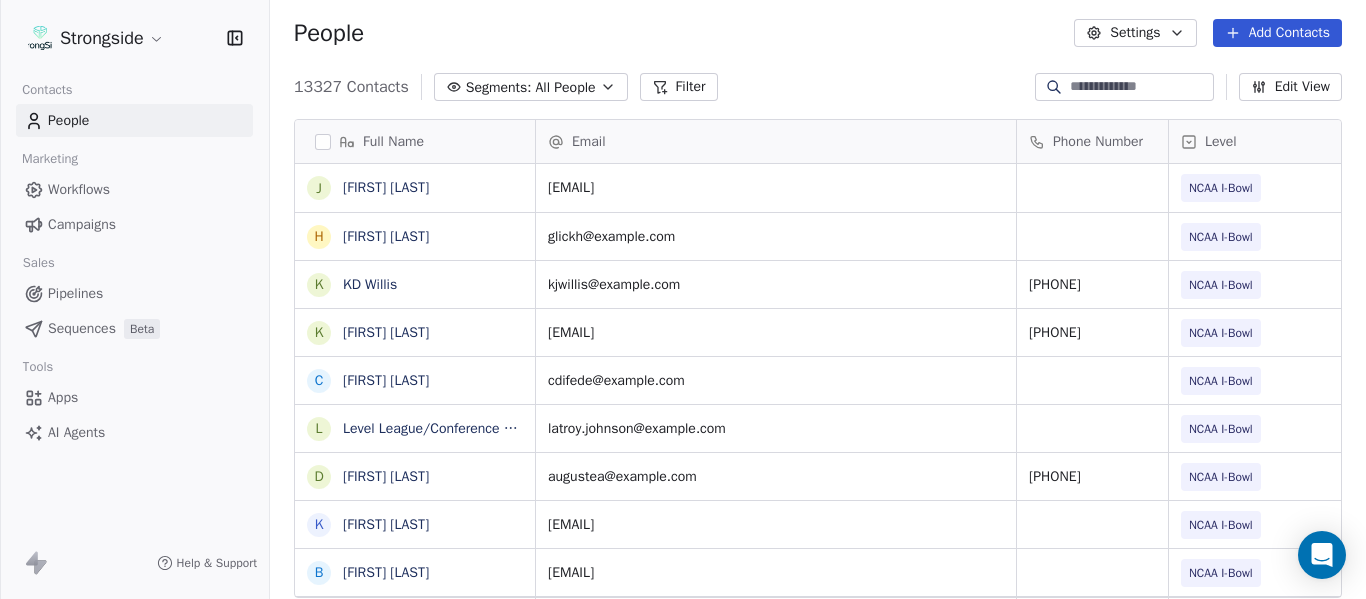 click on "Add Contacts" at bounding box center (1277, 33) 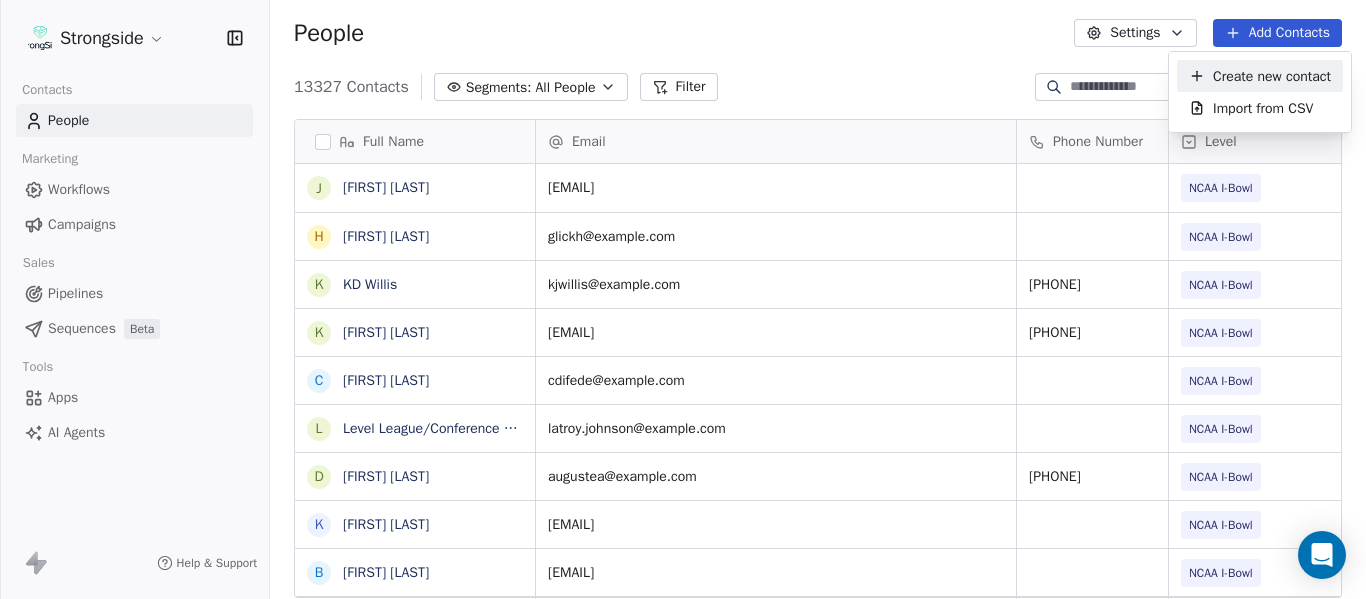click on "Create new contact" at bounding box center [1272, 76] 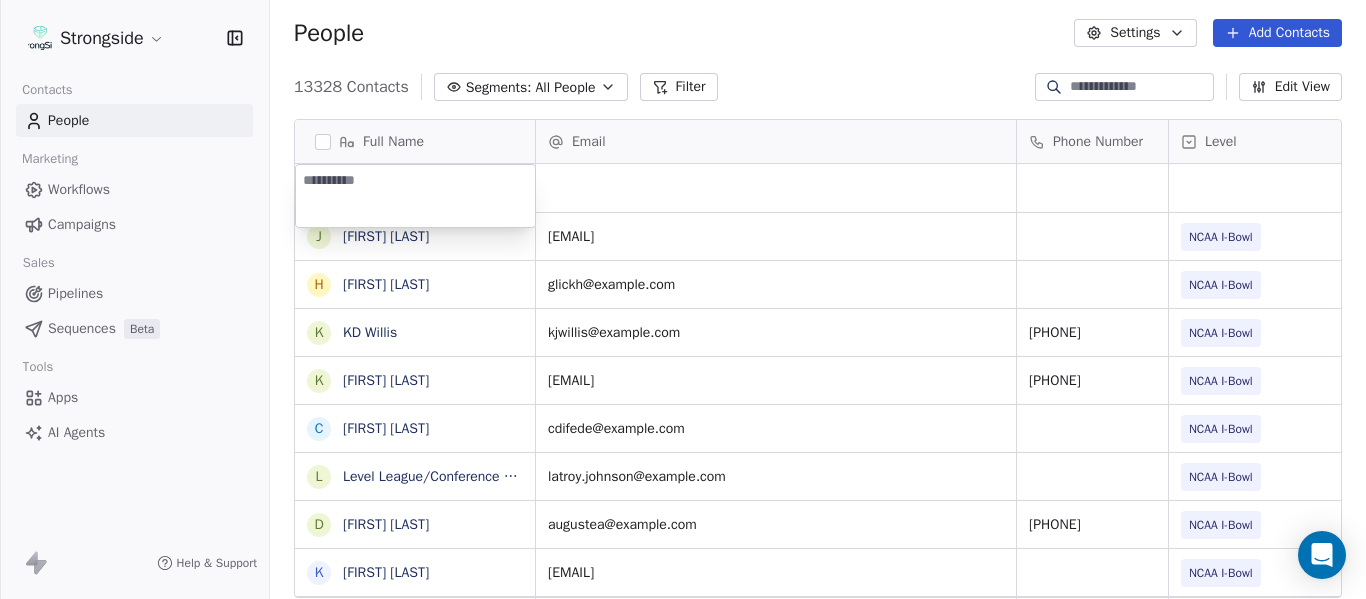 type on "**********" 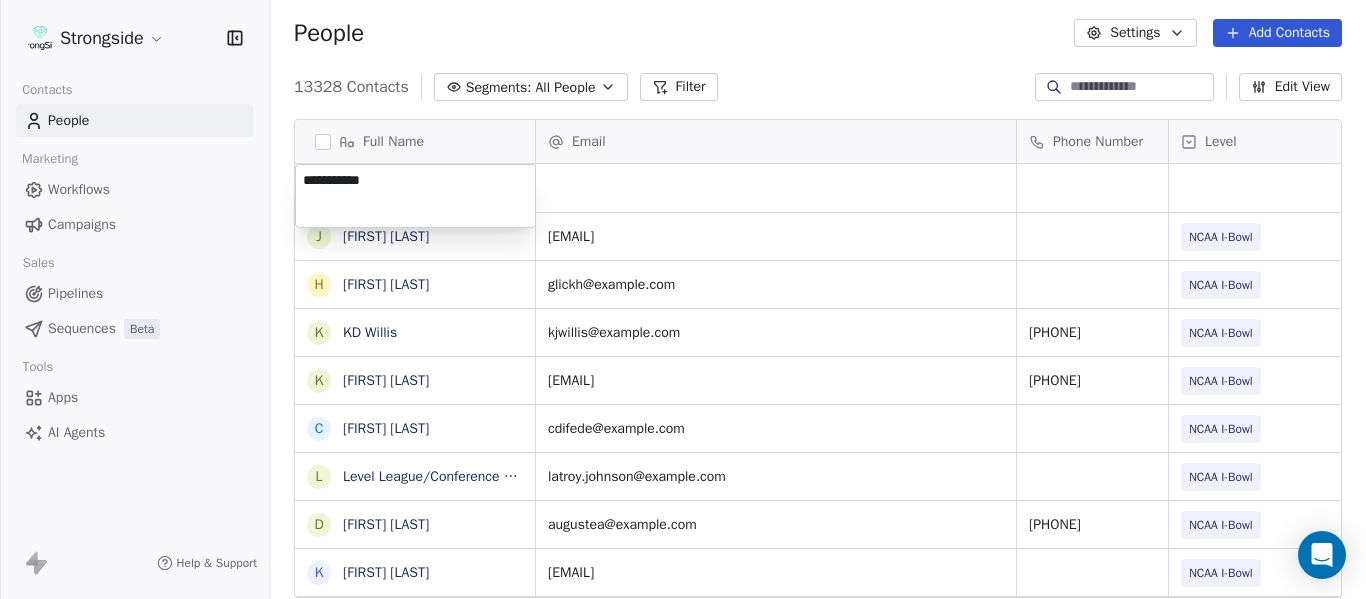 click on "Strongside Contacts People Marketing Workflows Campaigns Sales Pipelines Sequences Beta Tools Apps AI Agents Help & Support People Settings Add Contacts 13328 Contacts Segments: All People Filter Edit View Tag Add to Sequence Export Full Name J [FIRST] [LAST] H [FIRST] [LAST] K [INITIAL] [LAST] K [FIRST] [LAST] C [FIRST] [LAST] L [FIRST] [LAST] D [FIRST] [LAST] K [FIRST] [LAST] B [FIRST] [LAST] C [FIRST] [LAST] D [FIRST] [LAST] K [FIRST] [LAST] K [FIRST] [LAST] C [FIRST] [LAST] T [FIRST] [LAST] A [FIRST] [LAST] B [FIRST] [LAST] D [FIRST] [LAST] A [FIRST] [LAST] S [FIRST] [LAST] J [FIRST] [LAST] D [FIRST] [LAST] D [FIRST] [LAST] C [FIRST] [LAST] T [FIRST] [LAST] B [FIRST] [LAST] D [FIRST] [LAST] B [FIRST] [LAST] H [FIRST] [LAST] S [FIRST] [LAST] [FIRST] [LAST] Email Phone Number Level League/Conference Organization Tags [EMAIL] NCAA I-Bowl [UNIVERSITY] [EMAIL] NCAA I-Bowl [UNIVERSITY] [EMAIL] 305-348-2756
NCAA I-Bowl [UNIVERSITY] [EMAIL] 305-348-2756
NCAA I-Bowl [EMAIL]" at bounding box center [683, 299] 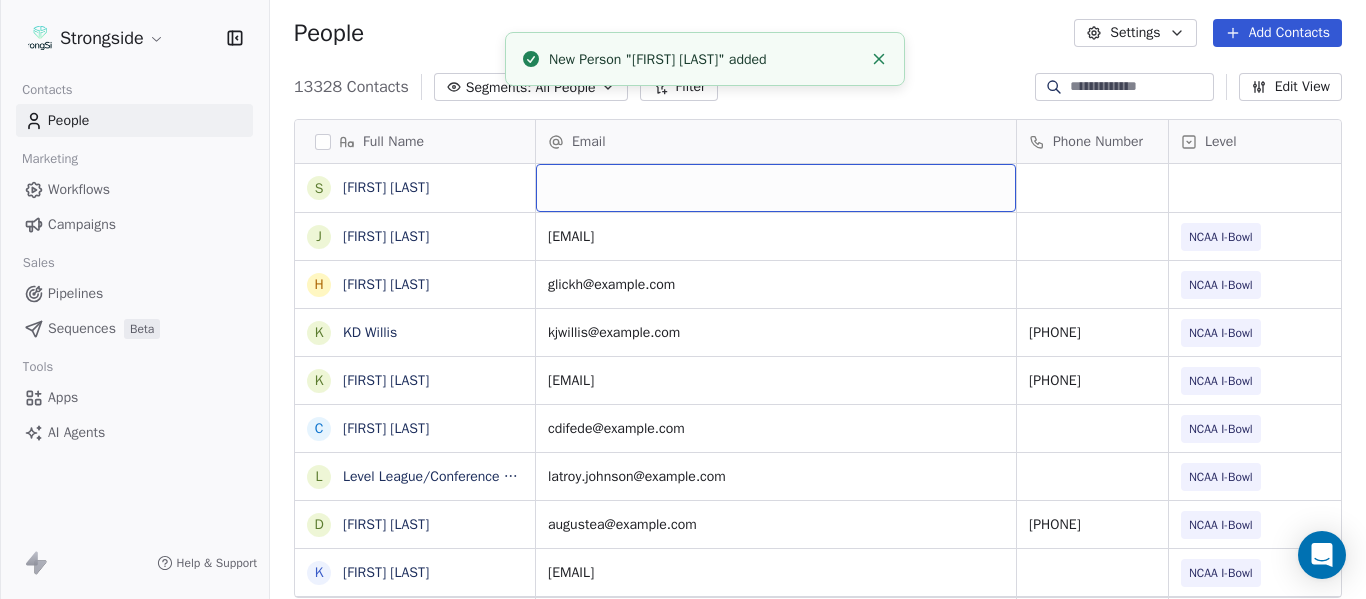 click at bounding box center [776, 188] 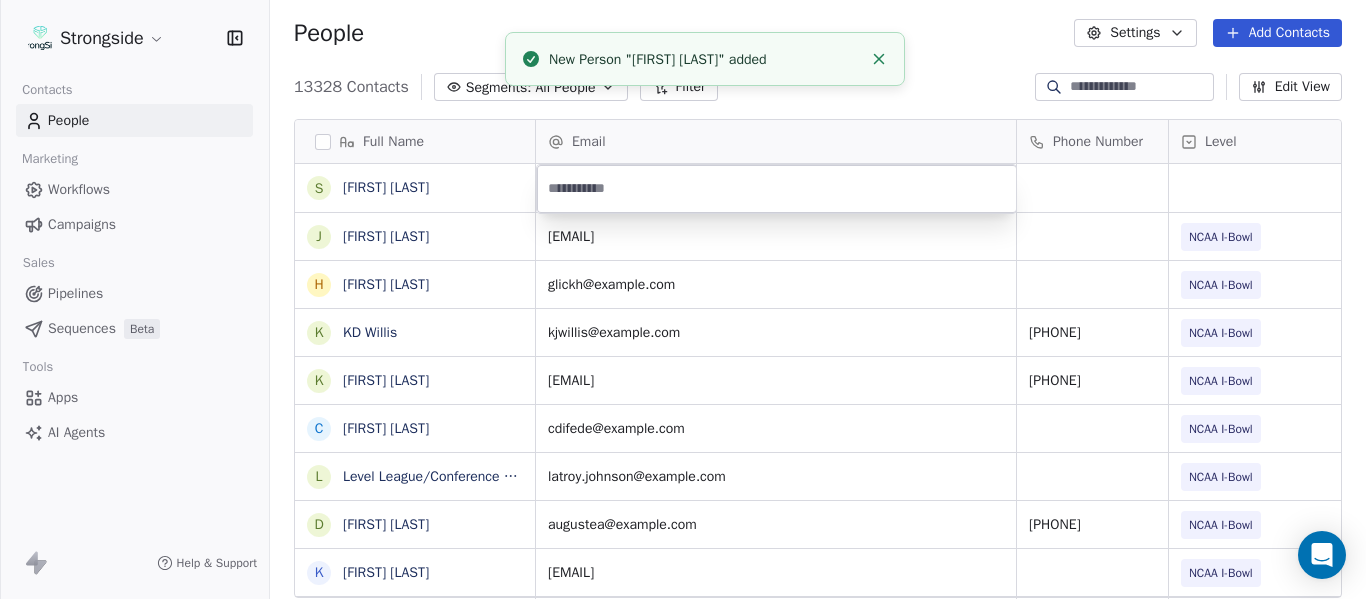 type on "**********" 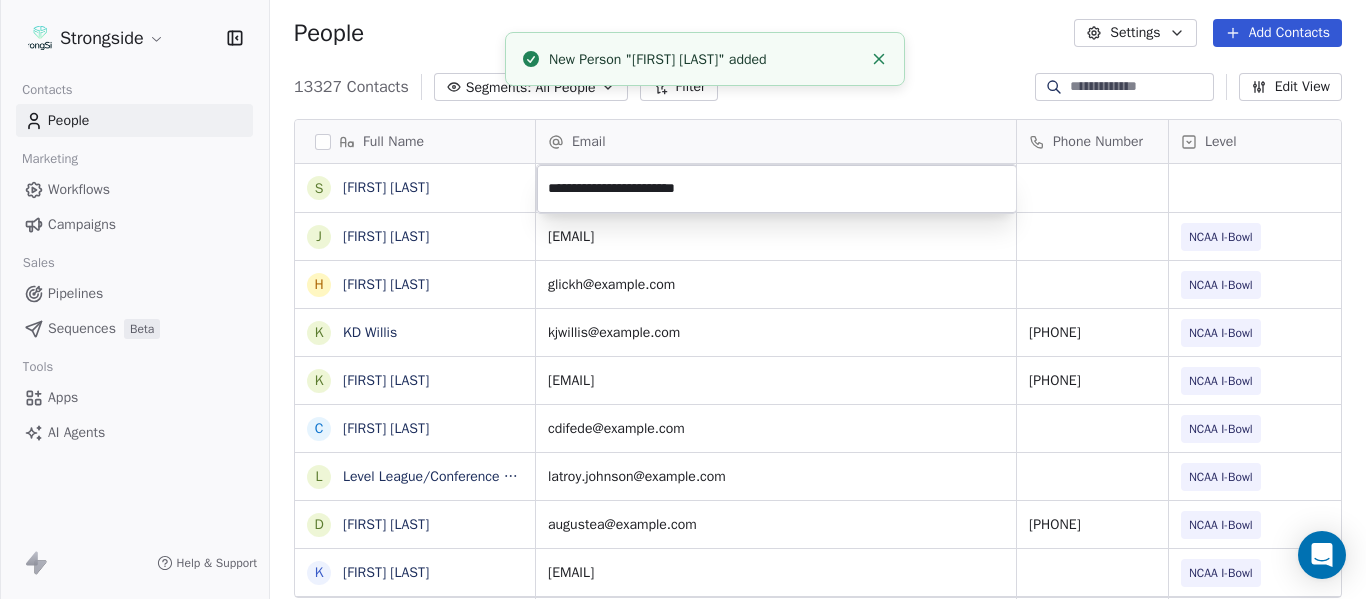 click 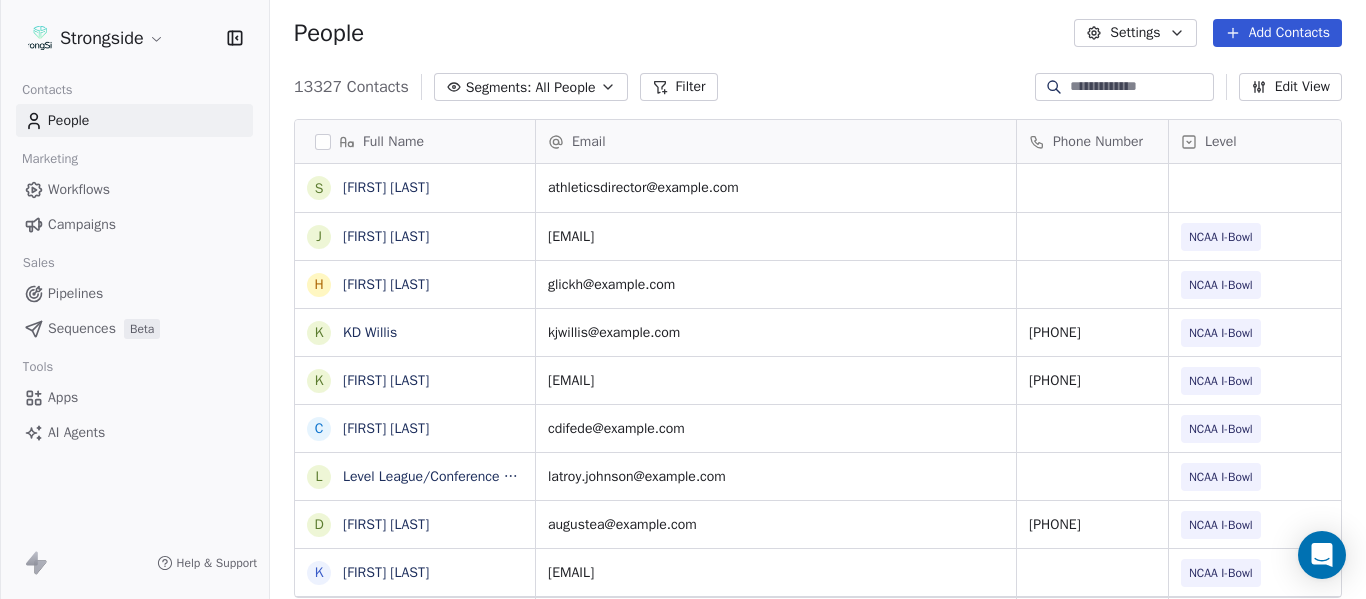 click on "13327 Contacts Segments: All People Filter  Edit View" at bounding box center [818, 87] 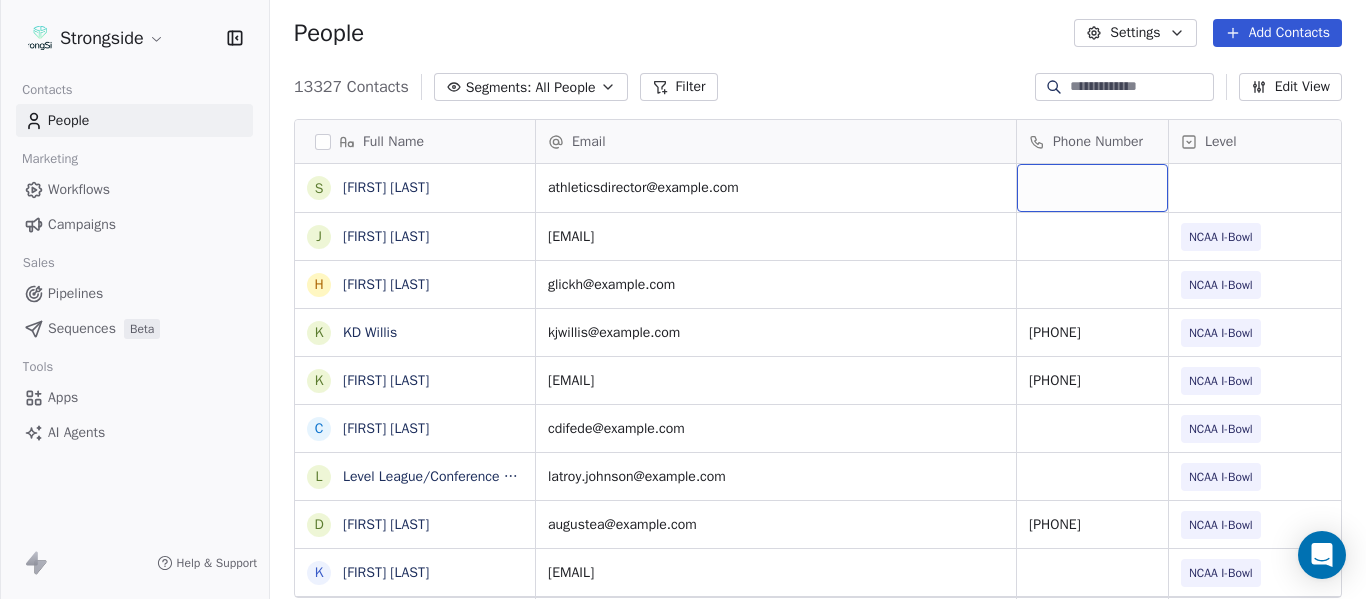 click at bounding box center [1092, 188] 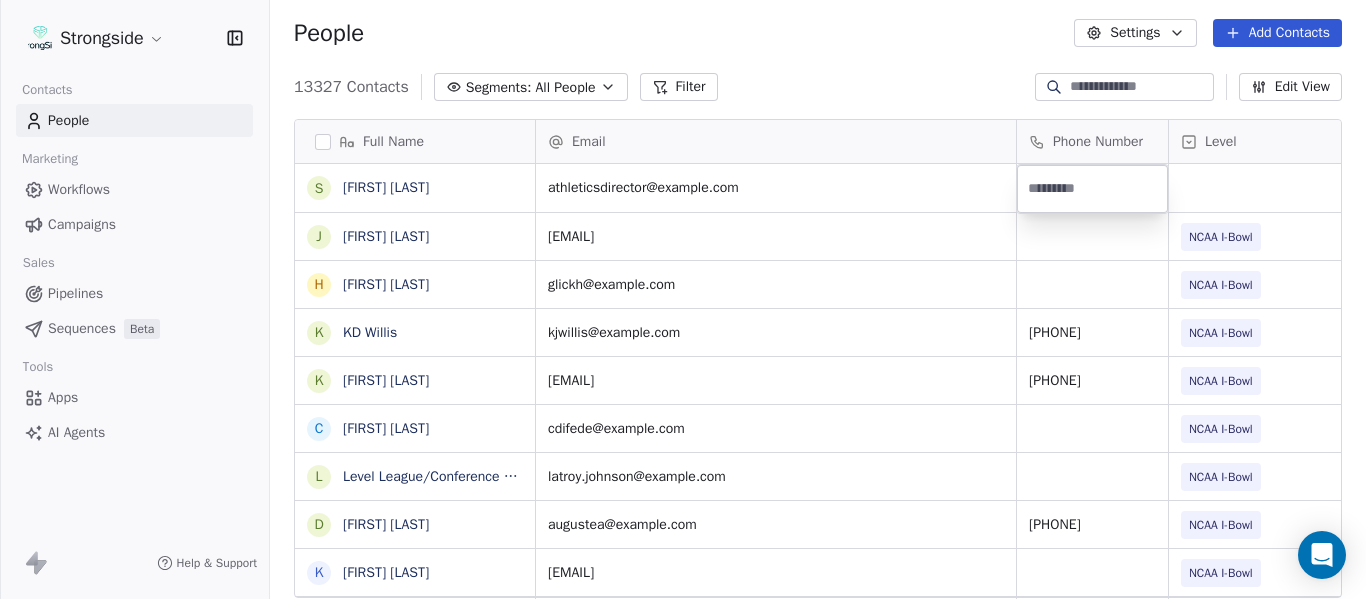 type on "**********" 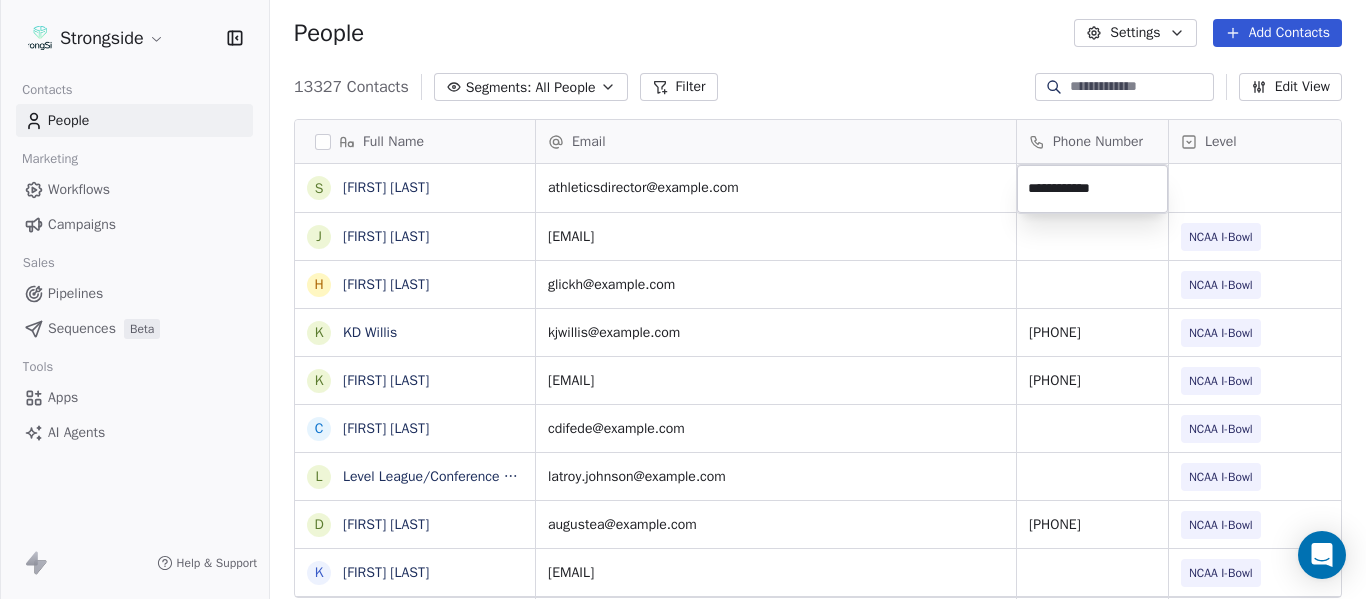 click on "Strongside Contacts People Marketing Workflows Campaigns Sales Pipelines Sequences Beta Tools Apps AI Agents Help & Support People Settings Add Contacts 13327 Contacts Segments: All People Filter Edit View Tag Add to Sequence Export Full Name S [FIRST] [LAST] J [FIRST] [LAST] H [FIRST] [LAST] K [INITIAL] [LAST] K [FIRST] [LAST] C [FIRST] [LAST] L [FIRST] [LAST] D [FIRST] [LAST] K [FIRST] [LAST] B [FIRST] [LAST] C [FIRST] [LAST] D [FIRST] [LAST] K [FIRST] [LAST] K [FIRST] [LAST] C [FIRST] [LAST] T [FIRST] [LAST] A [FIRST] [LAST] B [FIRST] [LAST] D [FIRST] [LAST] A [FIRST] [LAST] S [FIRST] [LAST] J [FIRST] [LAST] D [FIRST] [LAST] D [FIRST] [LAST] C [FIRST] [LAST] T [FIRST] [LAST] B [FIRST] [LAST] D [FIRST] [LAST] B [FIRST] [LAST] H [FIRST] [LAST] S [FIRST] [LAST] Email Phone Number Level League/Conference Organization Tags [EMAIL] [EMAIL] NCAA I-Bowl [UNIVERSITY] [EMAIL] NCAA I-Bowl [UNIVERSITY] [EMAIL] 305-348-2756
NCAA I-Bowl [UNIVERSITY] [EMAIL] NCAA I-Bowl" at bounding box center [683, 299] 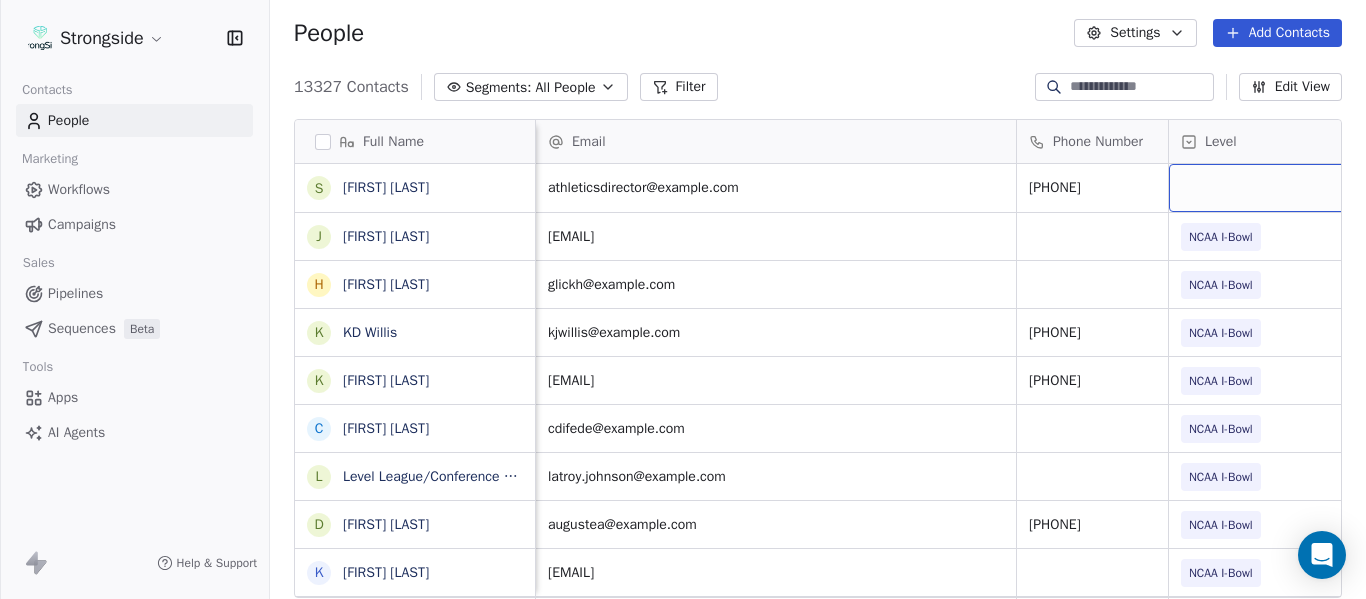 scroll, scrollTop: 0, scrollLeft: 28, axis: horizontal 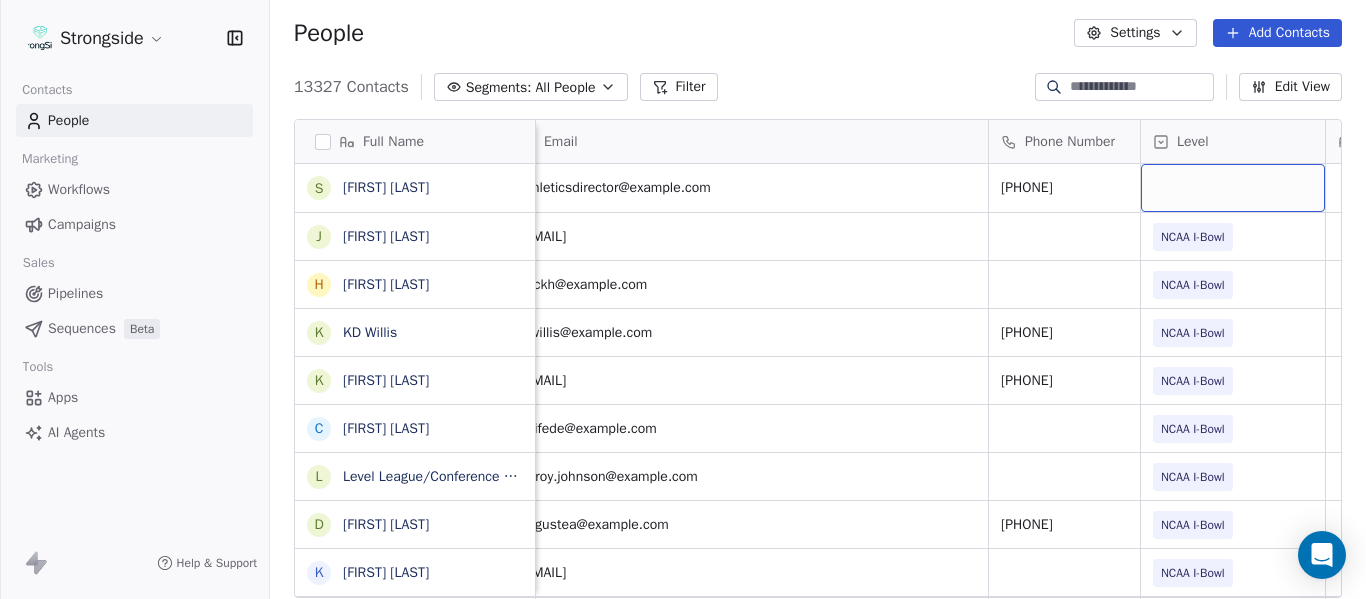 click at bounding box center [1233, 188] 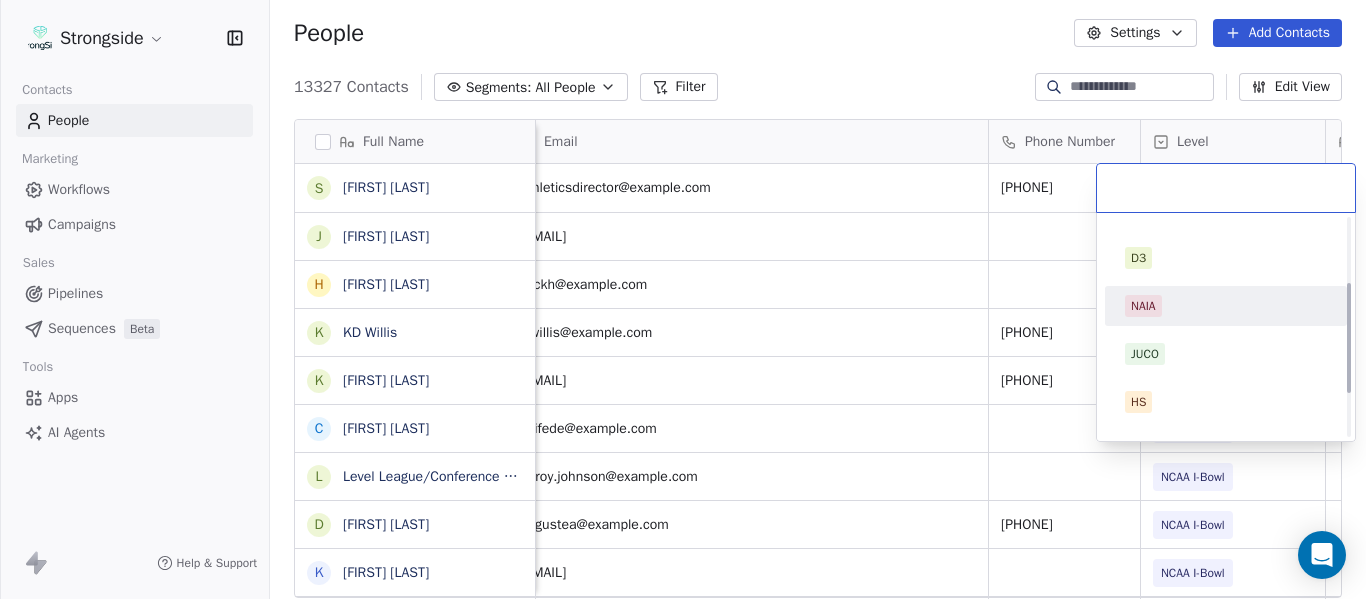 scroll, scrollTop: 212, scrollLeft: 0, axis: vertical 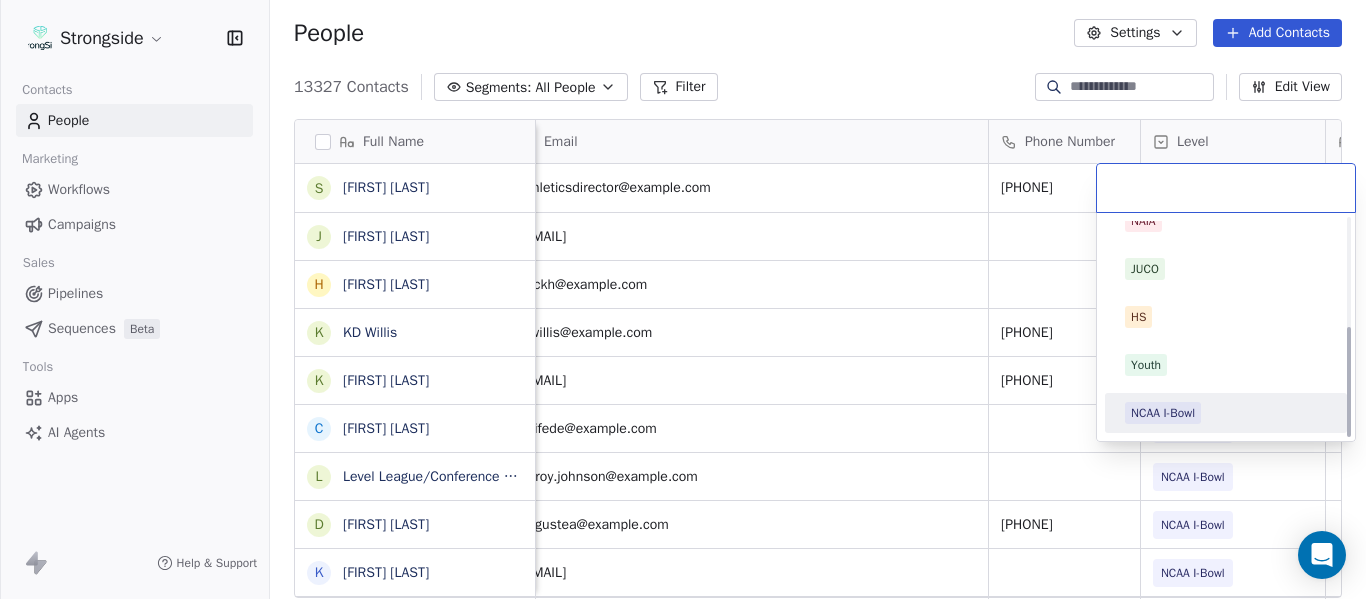 click on "NCAA I-Bowl" at bounding box center [1163, 413] 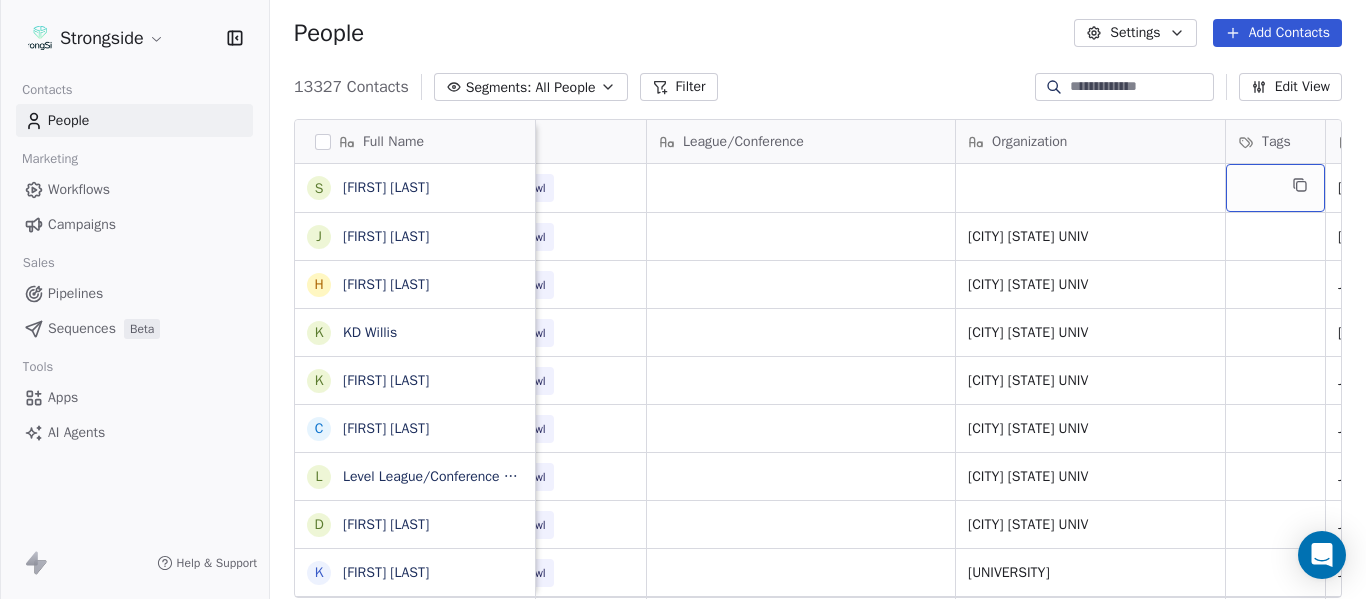 scroll, scrollTop: 0, scrollLeft: 892, axis: horizontal 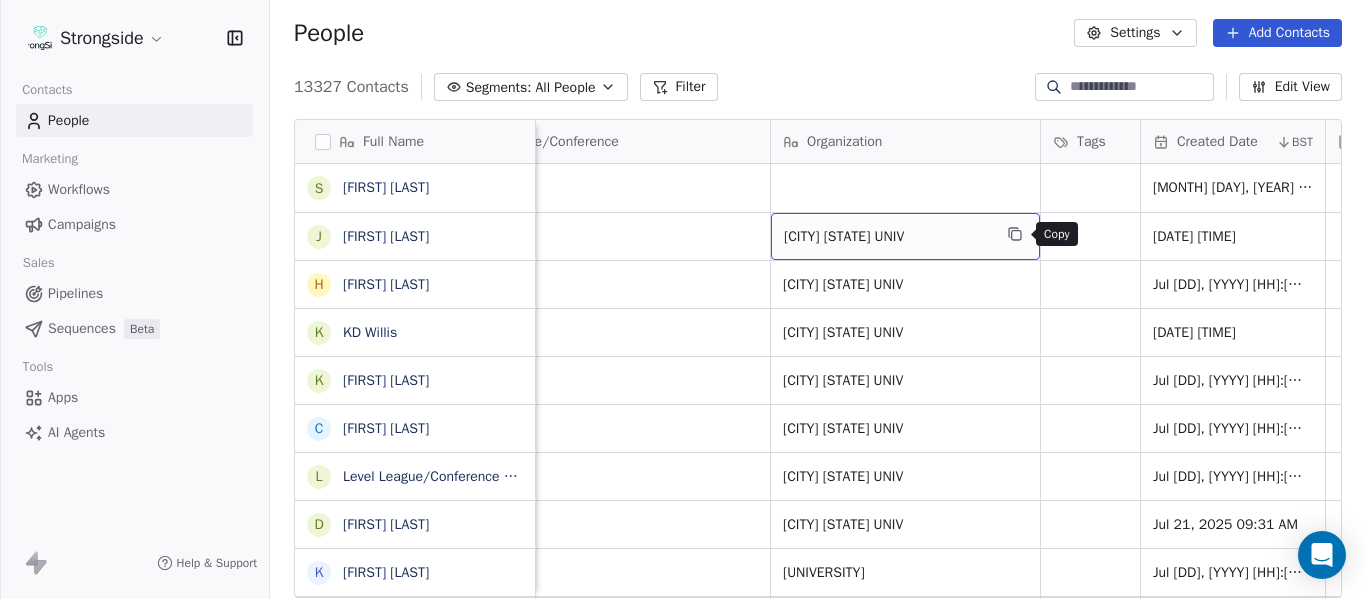 click 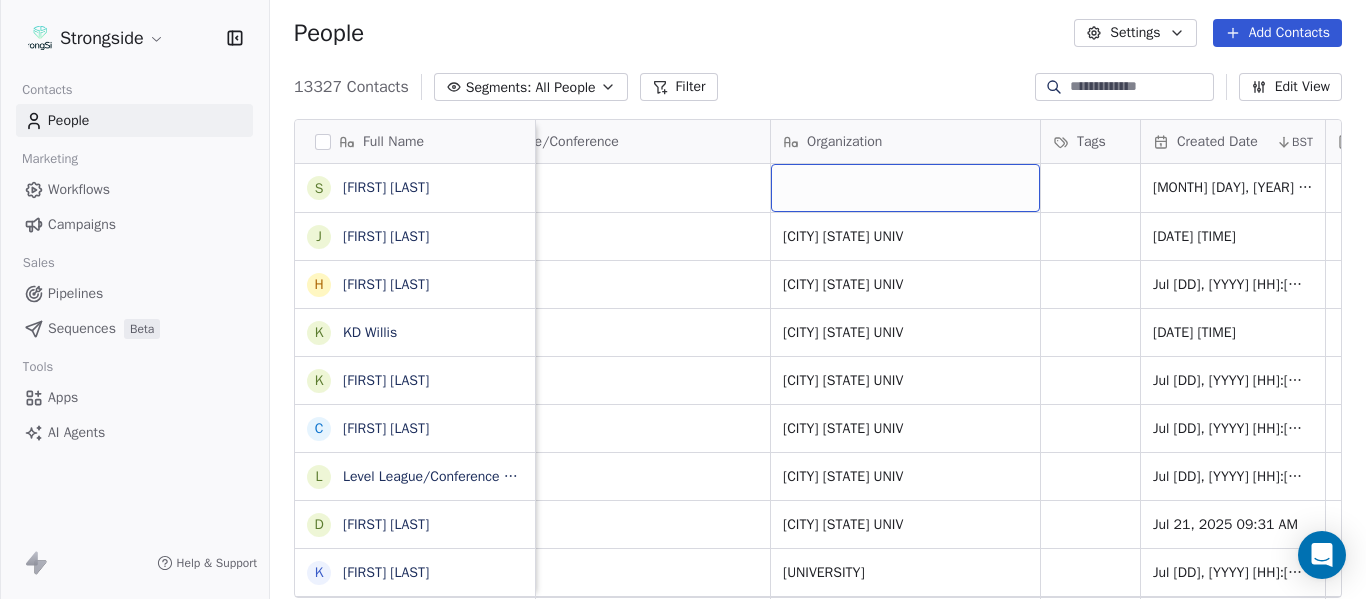 click at bounding box center [905, 188] 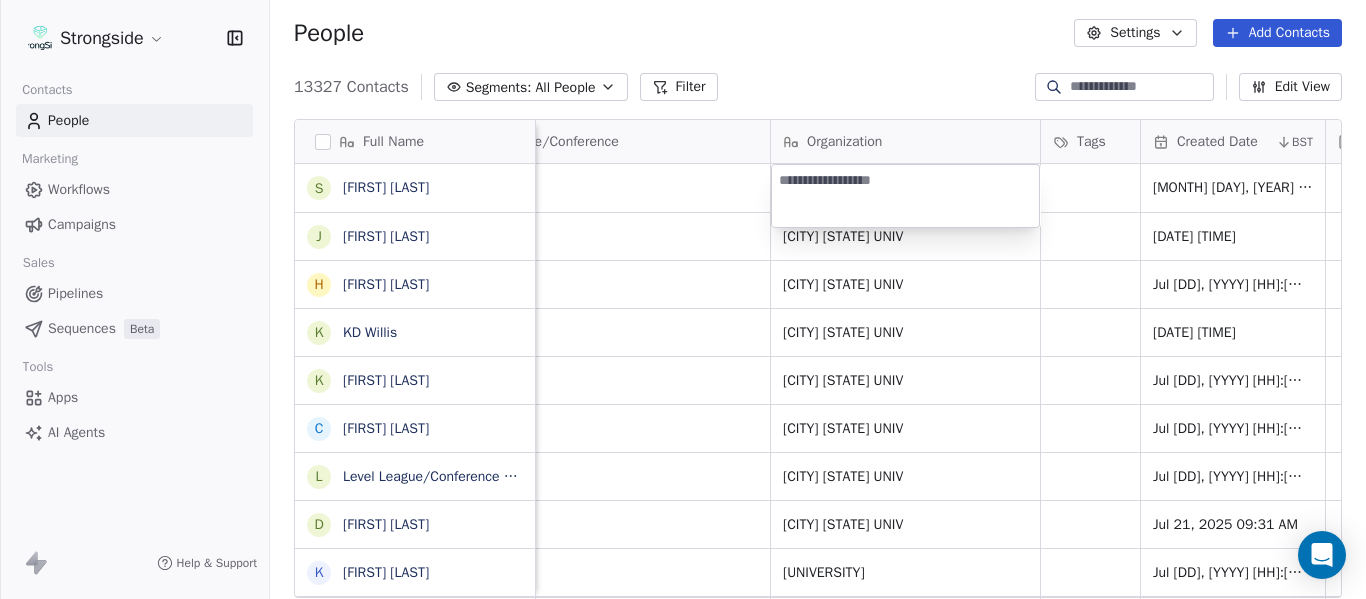 type on "**********" 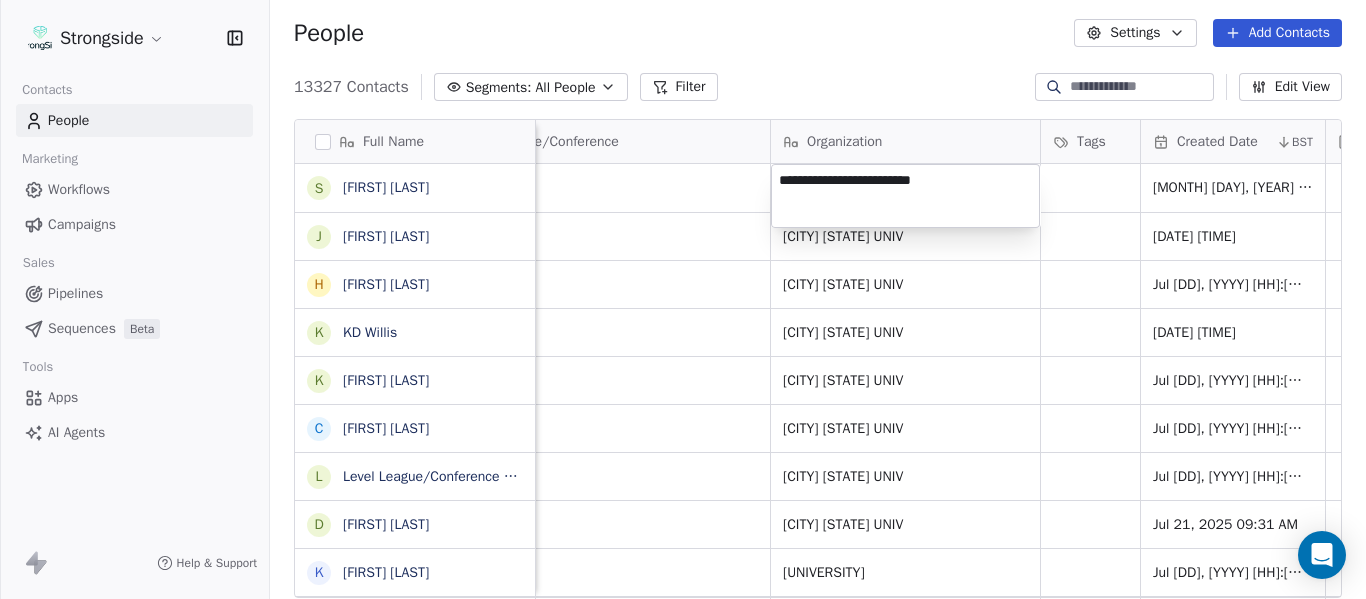 click on "[FIRST] [LAST]" at bounding box center (683, 299) 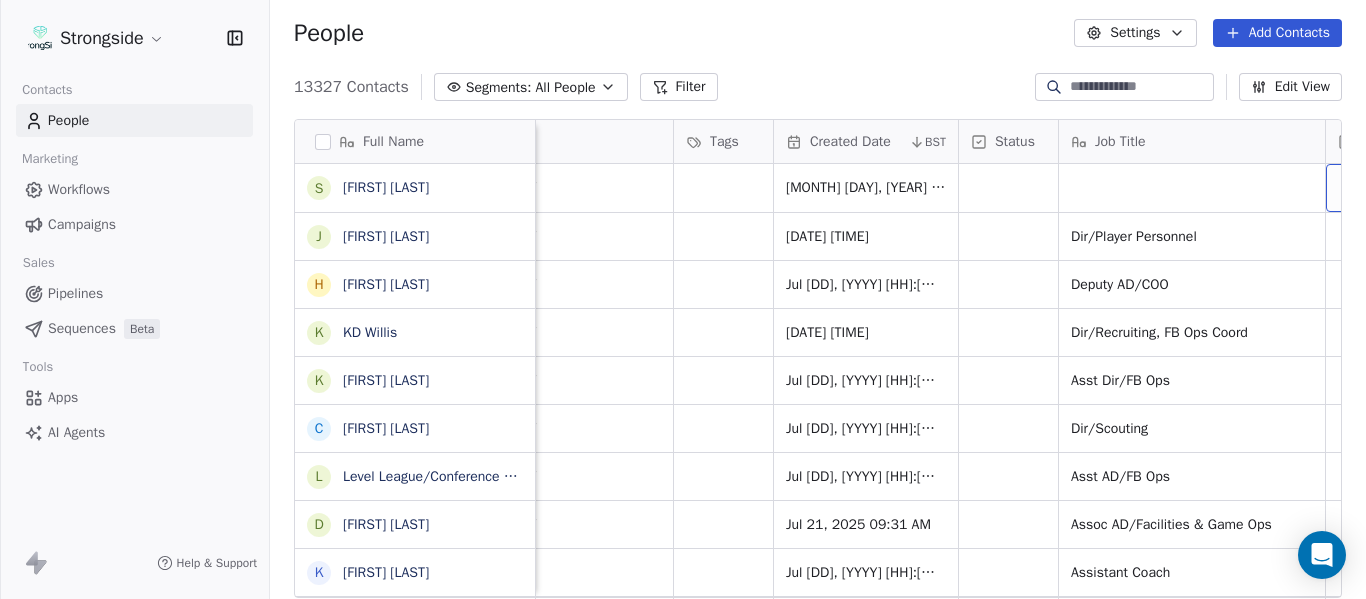 scroll, scrollTop: 0, scrollLeft: 1444, axis: horizontal 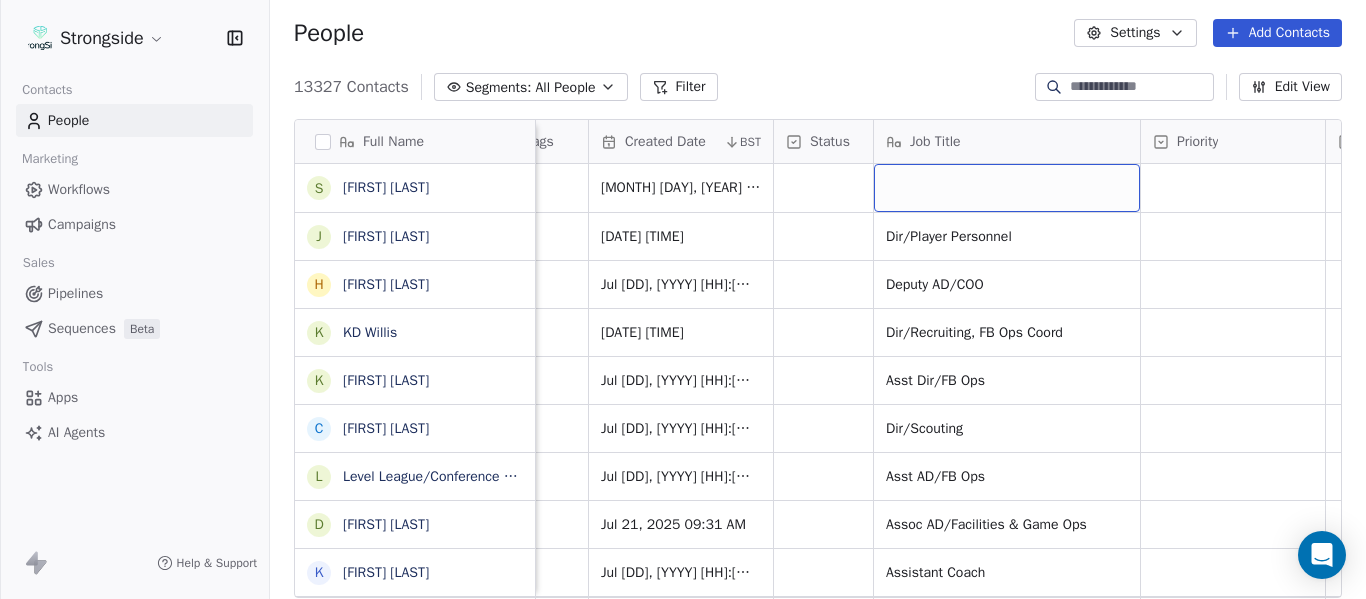 click at bounding box center (1007, 188) 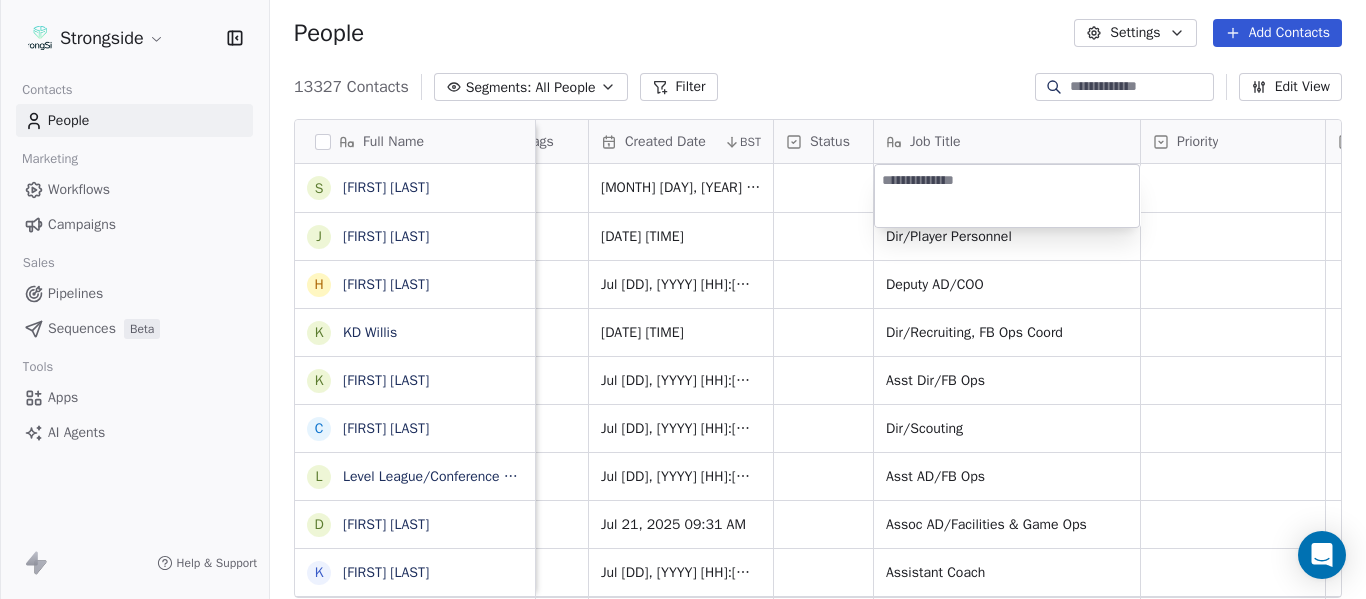 type on "**********" 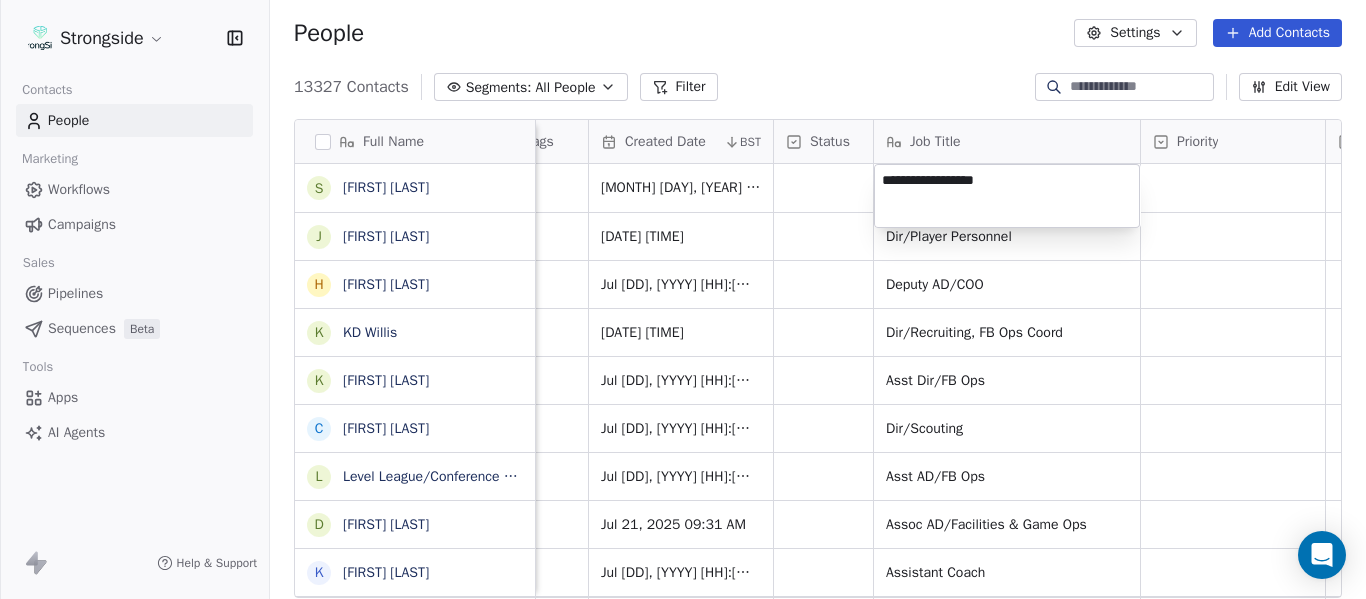 click on "Strongside Contacts People Marketing Workflows Campaigns Sales Pipelines Sequences Beta Tools Apps AI Agents Help & Support People Settings Add Contacts 13327 Contacts Segments: All People Filter Edit View Tag Add to Sequence Export Full Name S Scott Carr J Jose Jefferson H [FIRST] Glick K KD Willis K Kevin Chavez C Cam DiFede L LaTroy Johnson D Drew Auguste K Kal-El Statham B Braylon Jones C Cagen Clark D Dominique Bradshaw K Kosi Eldridge K Korel Smith C Colin Spencer T Trent Vasey A Antonio Fenelus B Brandon Lacy D Devin Santana A Aaron Schwanz S Stephen Hamby J Jajuan Dulaney D DJ McCarthy C Chris Perkins T Tyler Schovanec B Brett Dewhurst D Dillion Coletto B Brandon Lee H Harrison Hanna S Shane Marinelli Level League/Conference Organization Tags Created Date BST Status Job Title Priority Emails Auto Clicked Last Activity Date BST In Open Phone Contact Source NCAA I-Bowl FLORIDA INTERNATIONAL UNIV Jul 21, 2025 12:49 PM NCAA I-Bowl FLORIDA INTERNATIONAL UNIV Jul 21, 2025 12:48 PM Dir/Player Personnel" at bounding box center (683, 299) 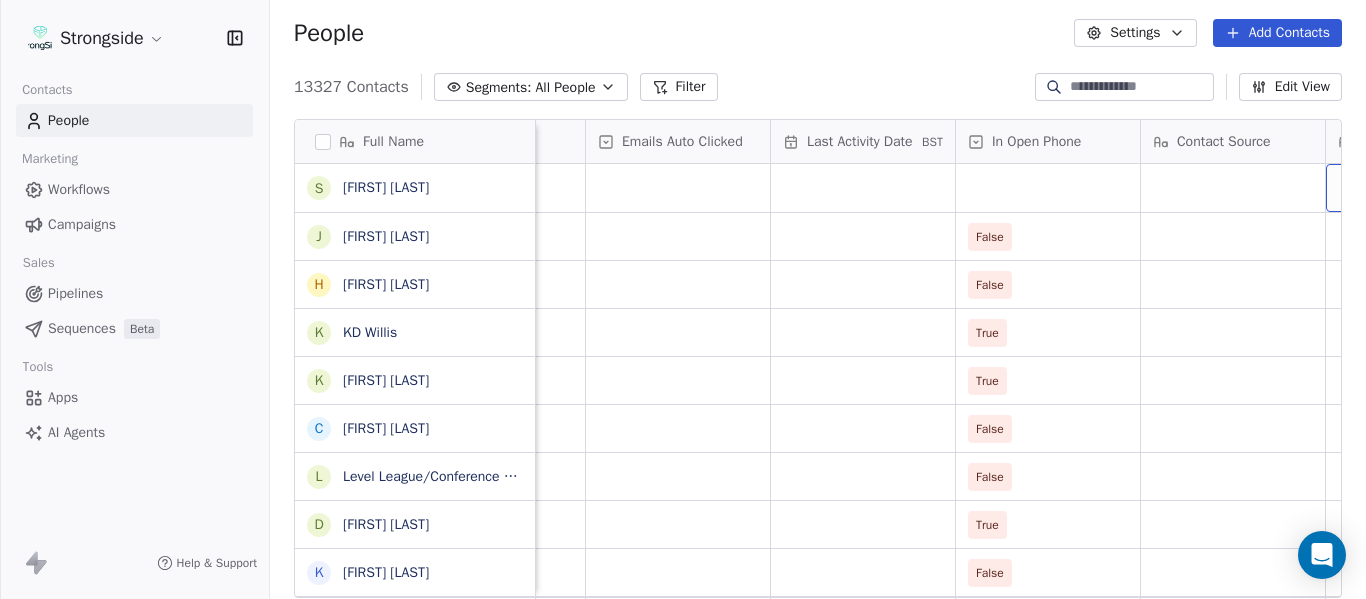 scroll, scrollTop: 0, scrollLeft: 2369, axis: horizontal 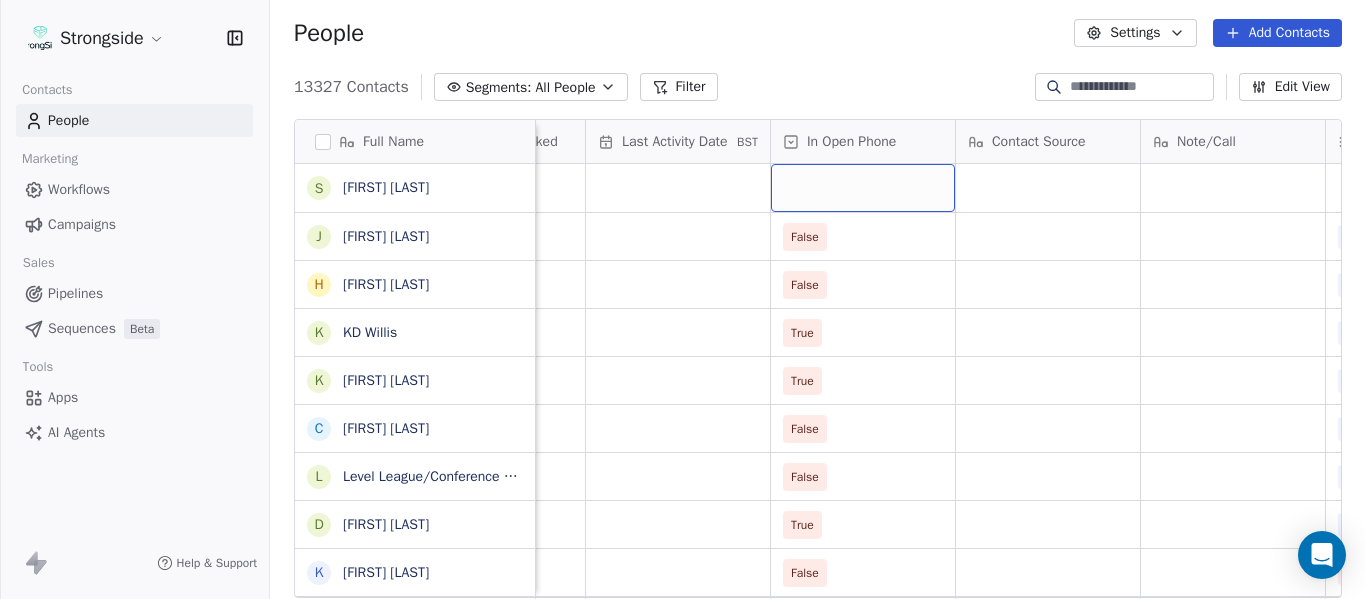 click at bounding box center (863, 188) 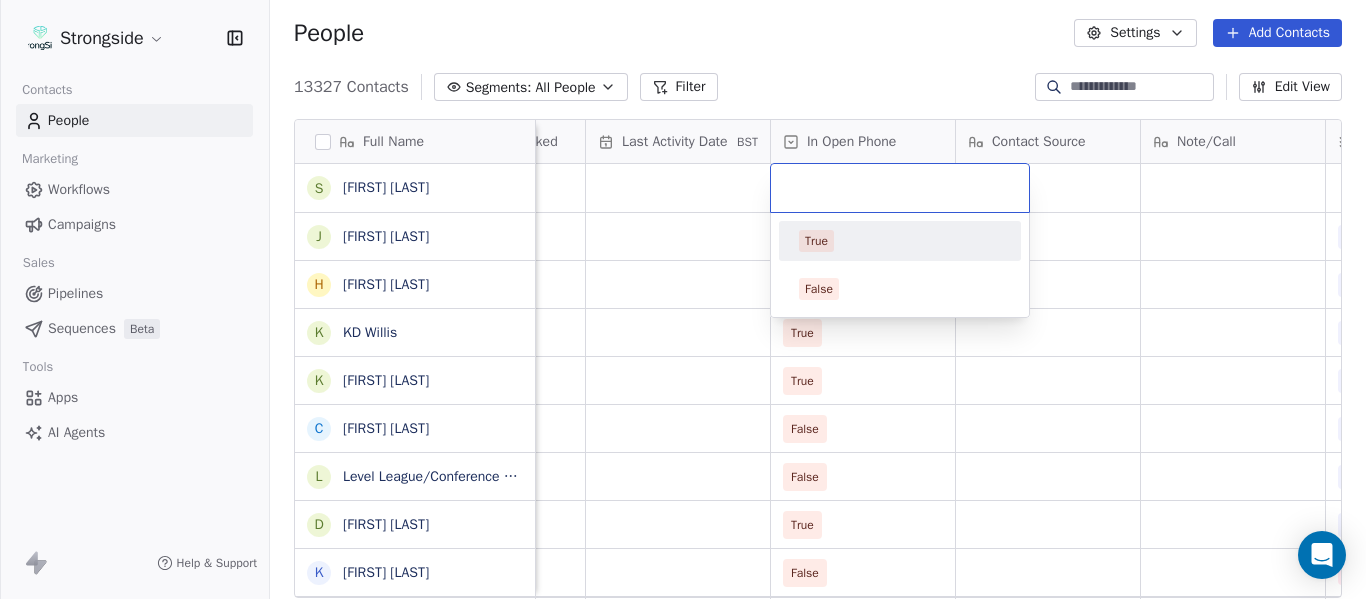 click on "True" at bounding box center [900, 241] 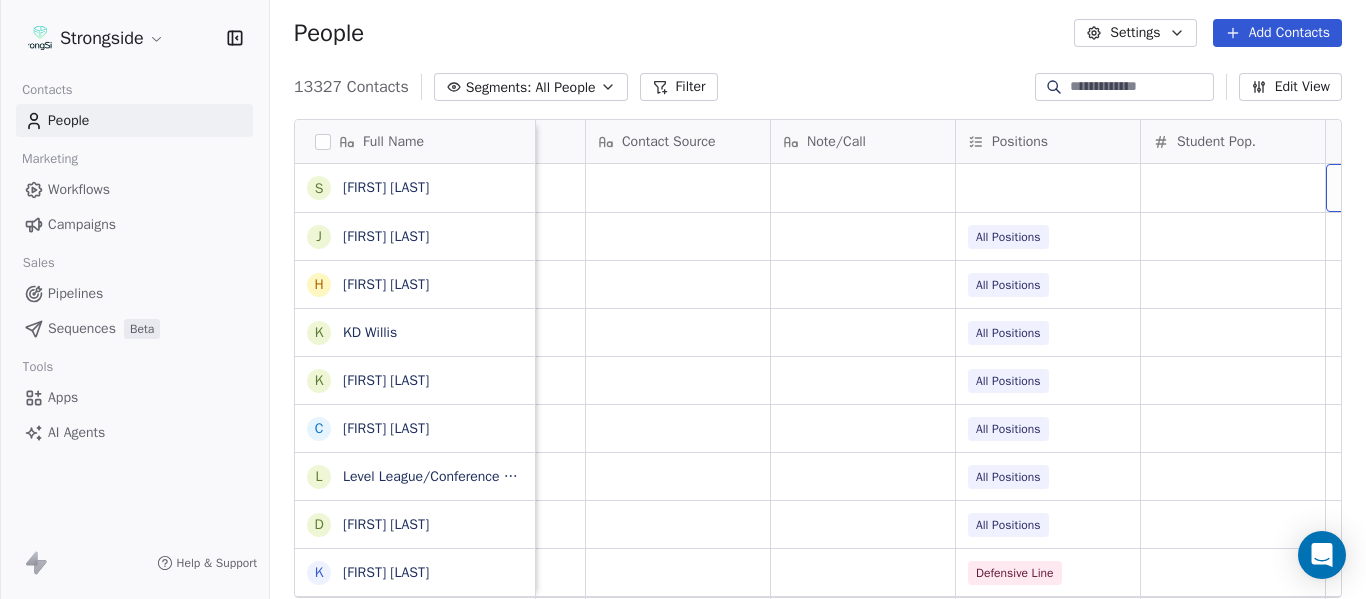 scroll, scrollTop: 0, scrollLeft: 2924, axis: horizontal 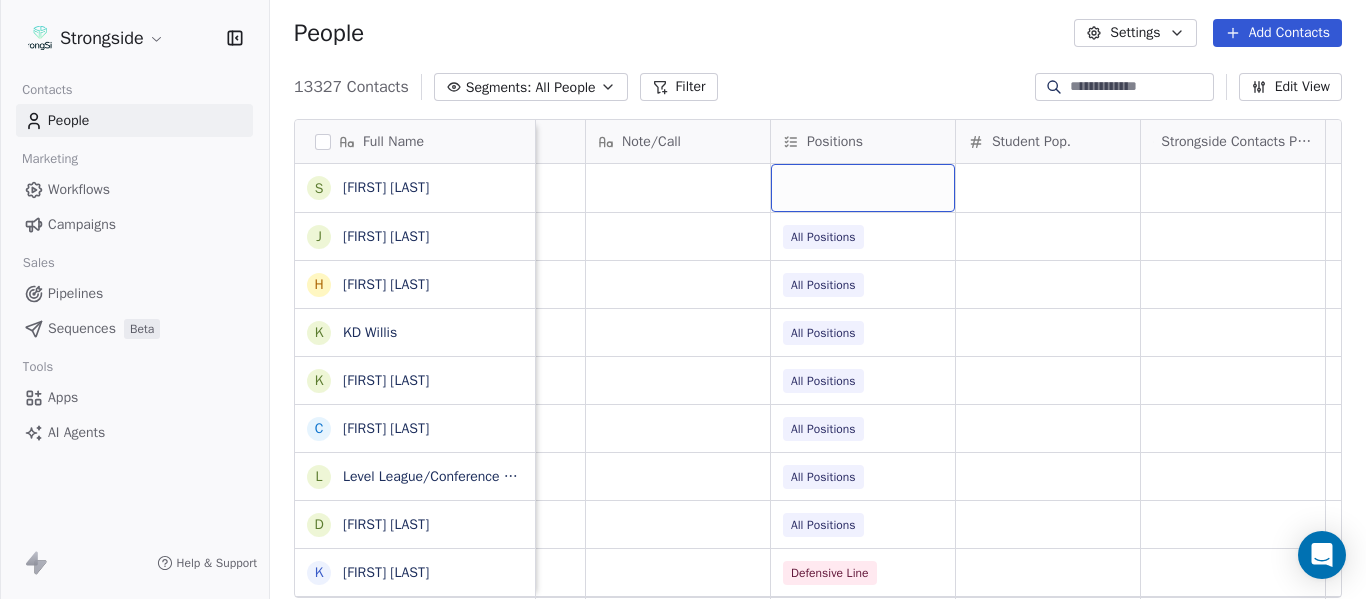 click at bounding box center [863, 188] 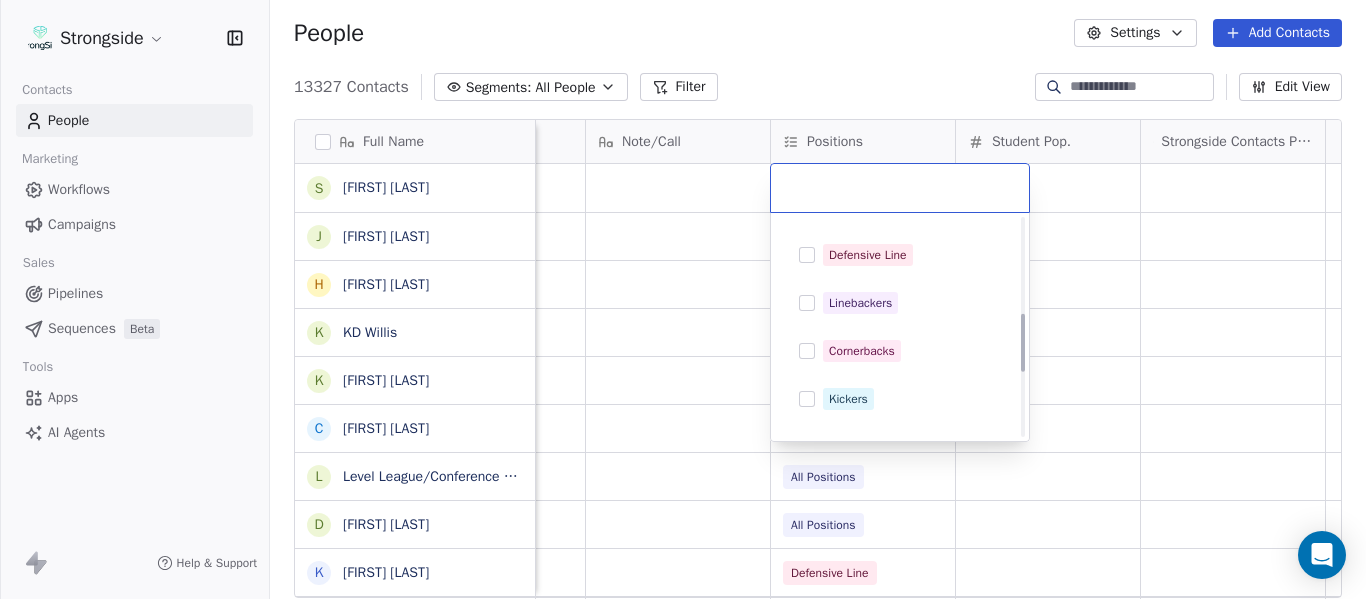 scroll, scrollTop: 500, scrollLeft: 0, axis: vertical 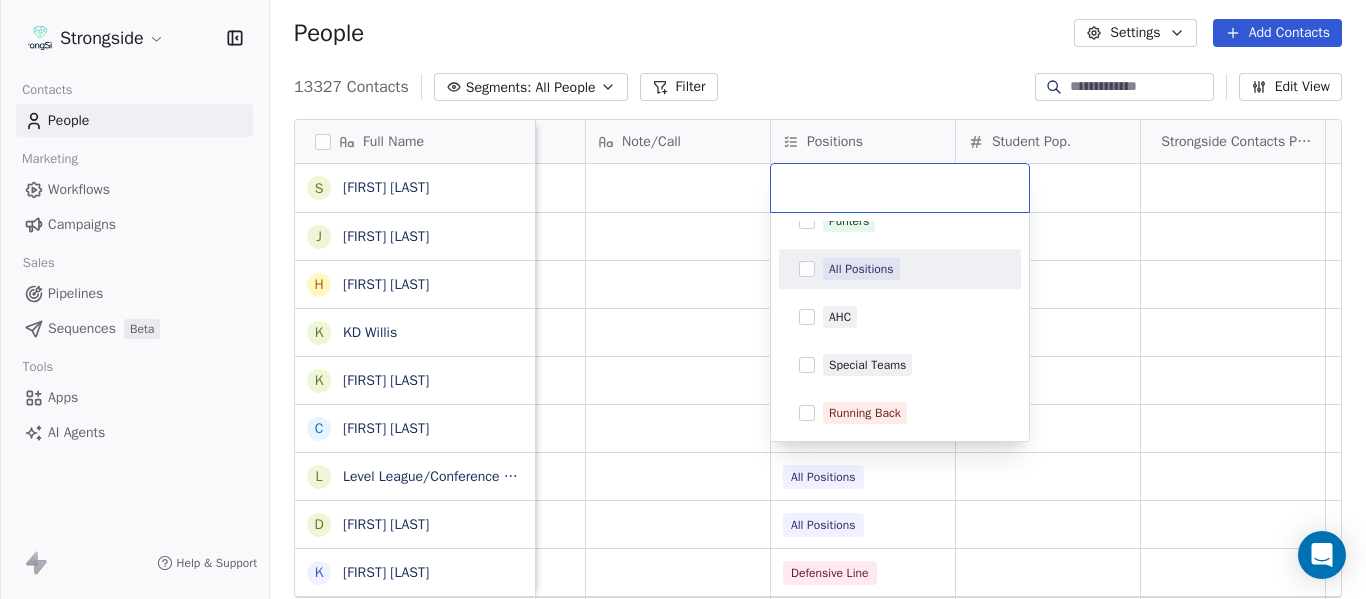 click on "All Positions" at bounding box center [861, 269] 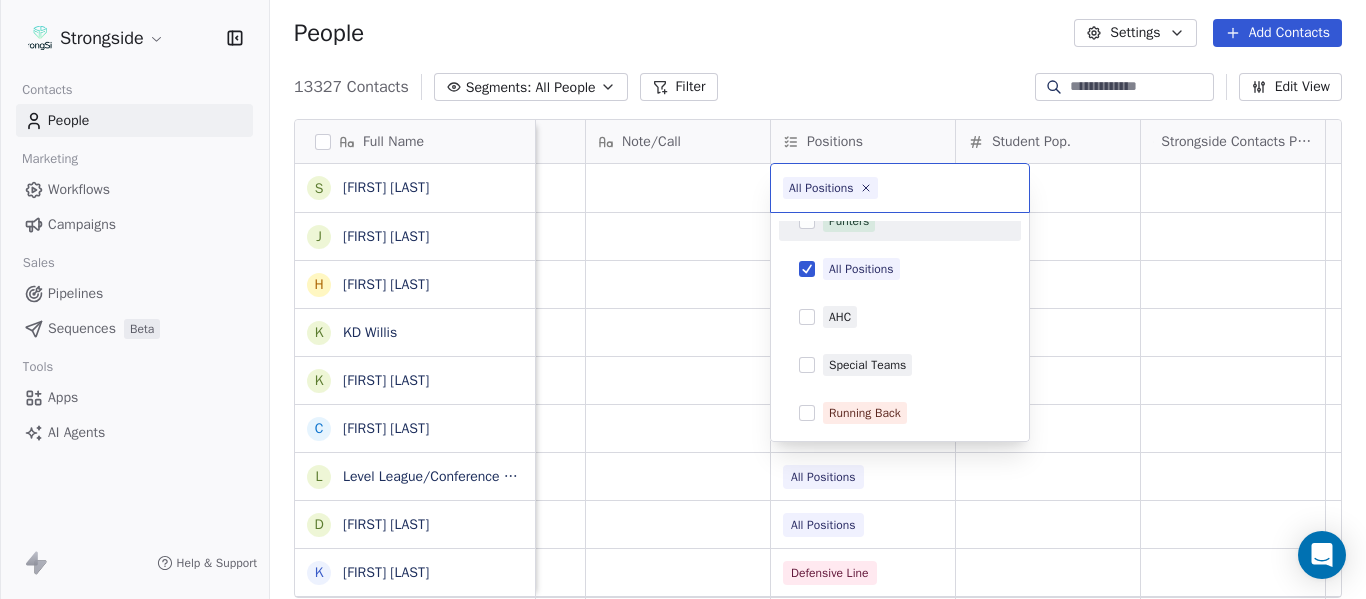 click on "[FIRST] [LAST]" at bounding box center (683, 299) 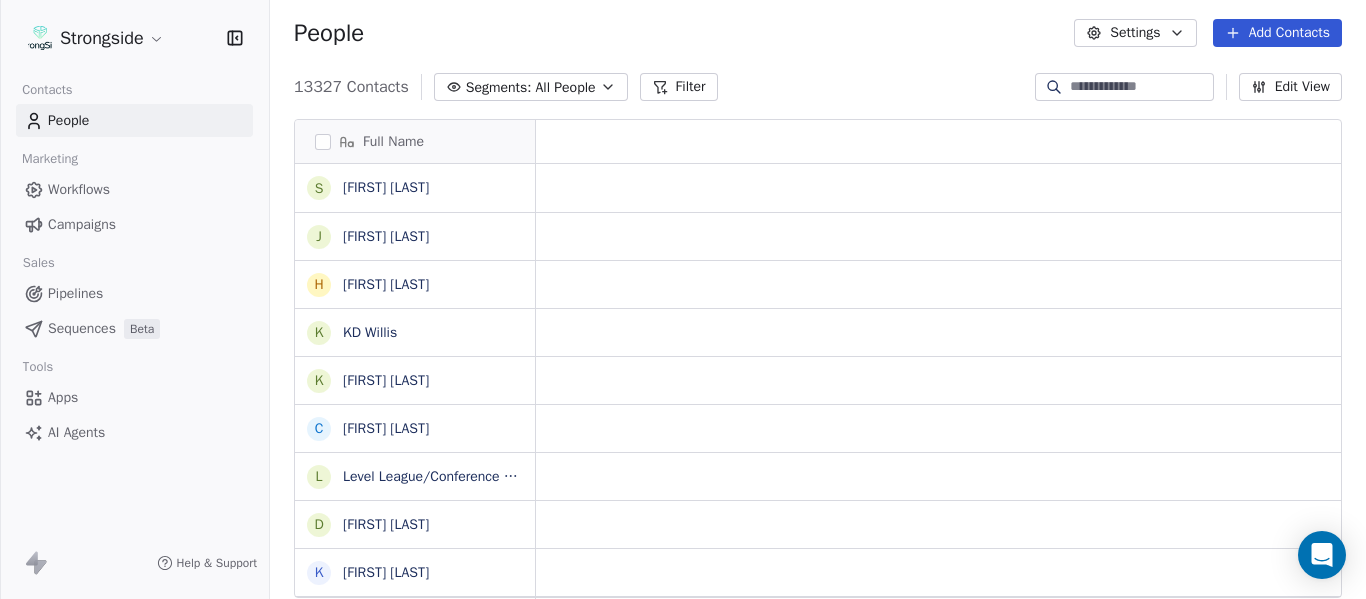 scroll, scrollTop: 0, scrollLeft: 0, axis: both 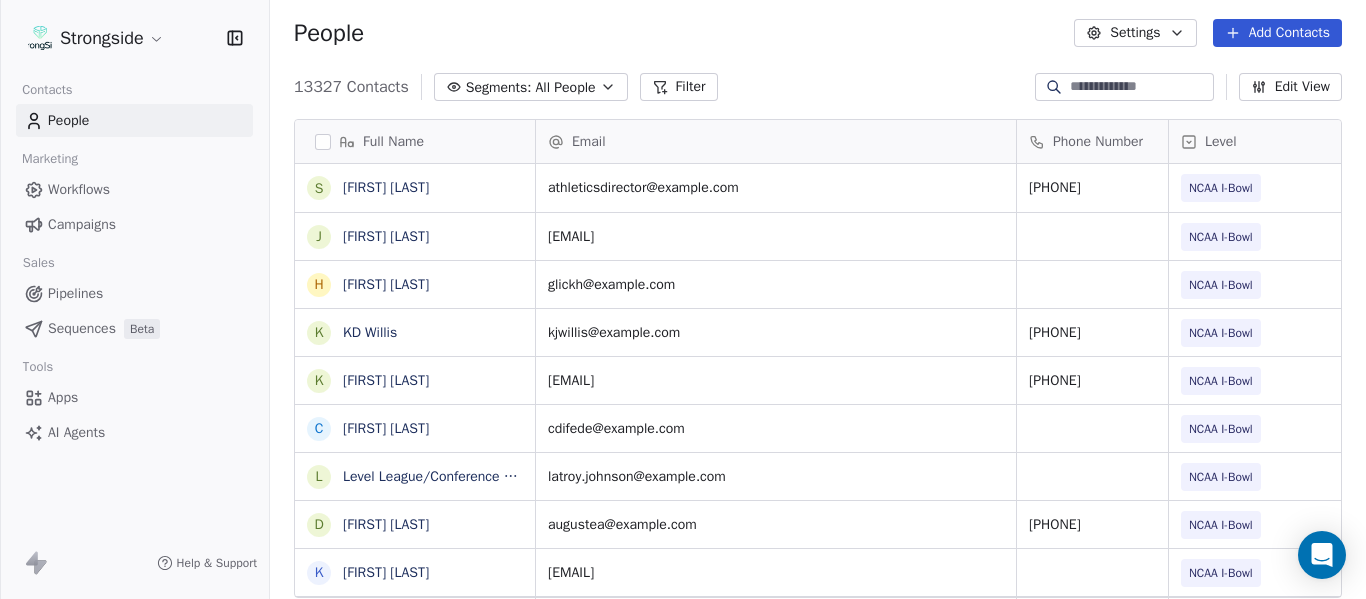 click on "Add Contacts" at bounding box center (1277, 33) 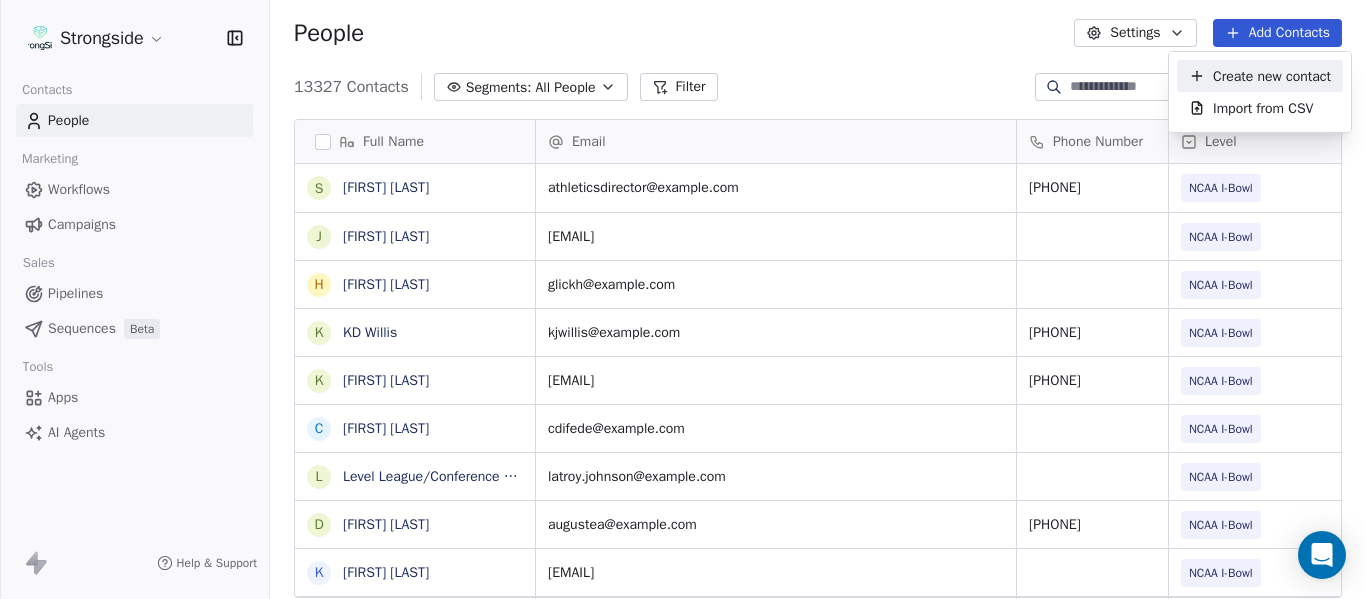 click on "Create new contact" at bounding box center [1272, 76] 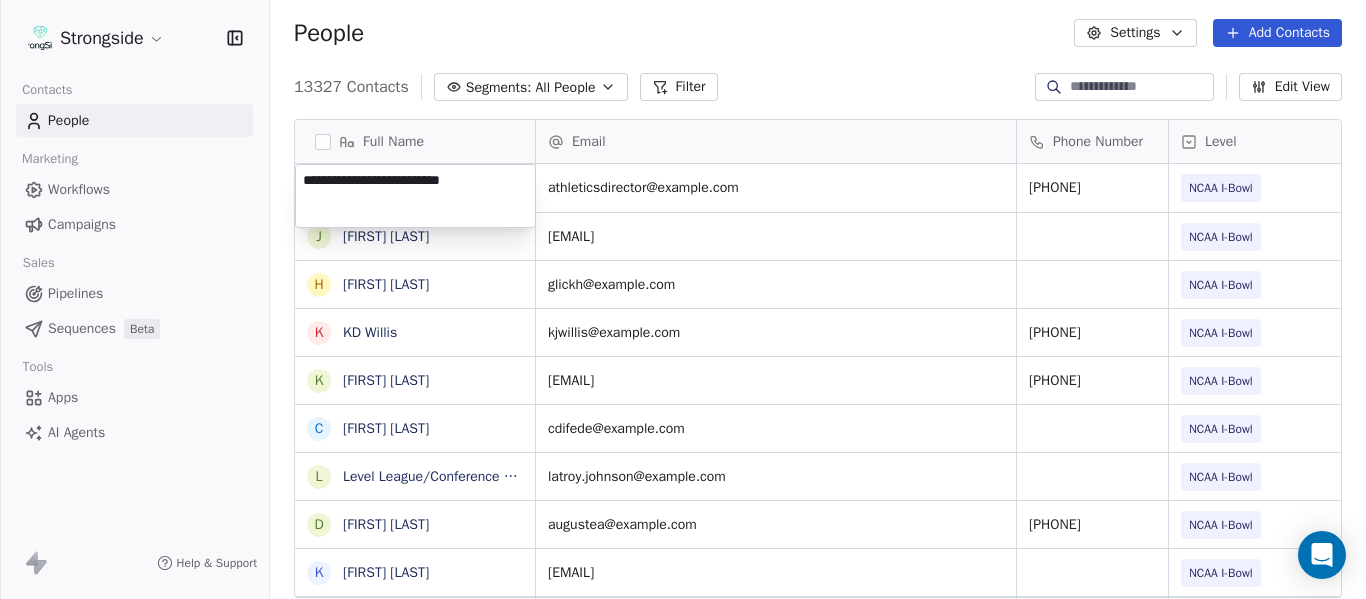 type on "**********" 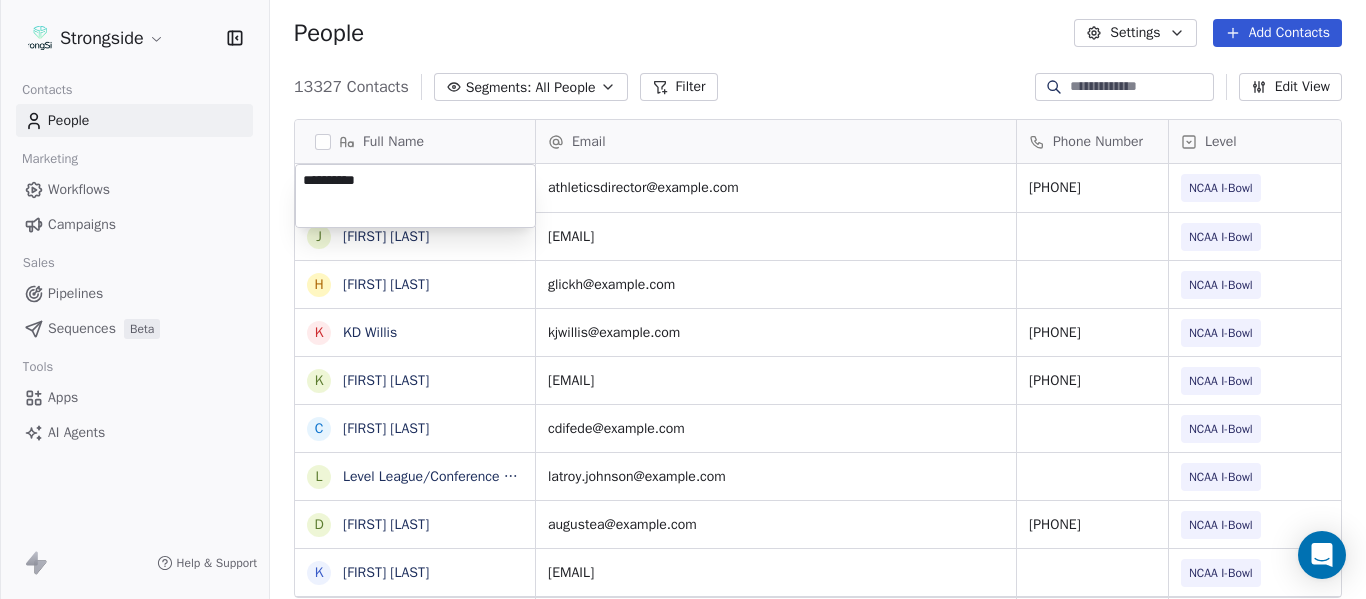click on "Strongside Contacts People Marketing Workflows Campaigns Sales Pipelines Sequences Beta Tools Apps AI Agents Help & Support People Settings Add Contacts 13327 Contacts Segments: All People Filter Edit View Tag Add to Sequence Export Full Name S [FIRST] [LAST] J [FIRST] [LAST] H [FIRST] [LAST] K [FIRST] [LAST] K [FIRST] [LAST] C [FIRST] [LAST] L [FIRST] [LAST] D [FIRST] [LAST] K [FIRST] [LAST] B [FIRST] [LAST] C [FIRST] [LAST] D [FIRST] [LAST] K [FIRST] [LAST] K [FIRST] [LAST] C [FIRST] [LAST] T [FIRST] [LAST] A [FIRST] [LAST] B [FIRST] [LAST] D [FIRST] [LAST] A [FIRST] [LAST] S [FIRST] [LAST] J [FIRST] [LAST] D [FIRST] [LAST] C [FIRST] [LAST] T [FIRST] [LAST] B [FIRST] [LAST] D [FIRST] [LAST] B [FIRST] [LAST] H [FIRST] [LAST] S [FIRST] [LAST] T [FIRST] [LAST] M [FIRST] [LAST] Email Phone Number Level League/Conference Organization Tags [EMAIL] [PHONE]
NCAA I-Bowl Jul 21, 2025 12:49 PM [EMAIL] NCAA I-Bowl [CITY] [STATE] UNIV [DATE] [TIME] [EMAIL] NCAA I-Bowl [CITY] [STATE] UNIV [PHONE]
NCAA I-Bowl" at bounding box center (683, 299) 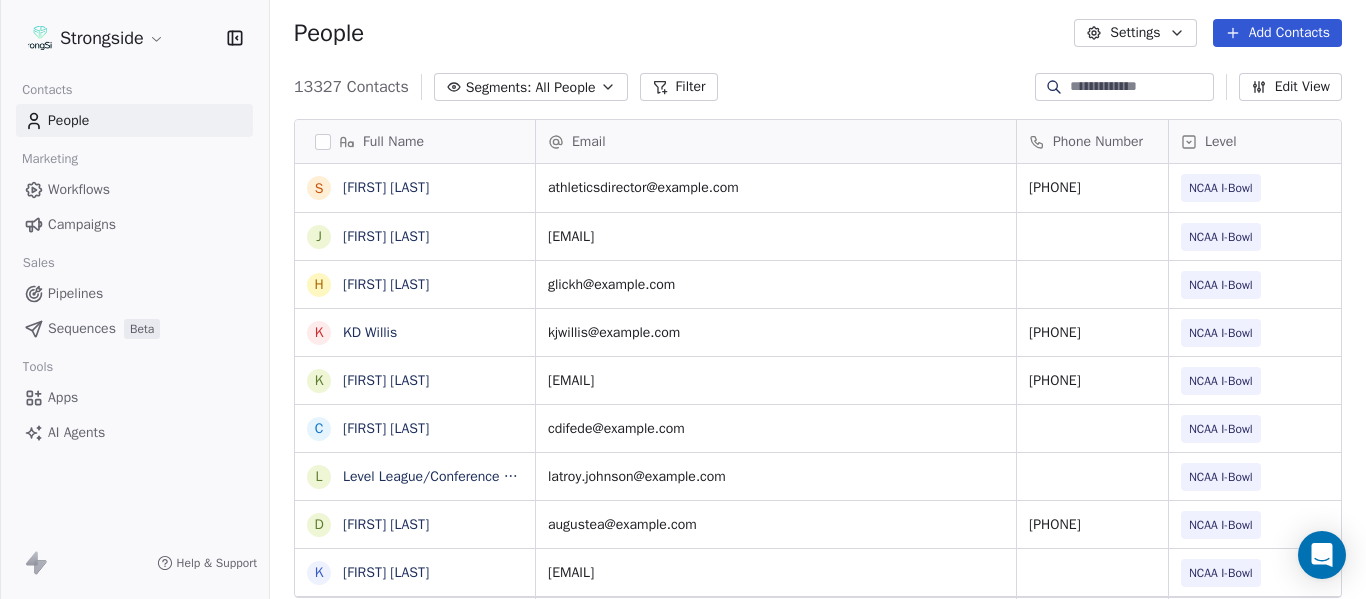 click on "Add Contacts" at bounding box center (1277, 33) 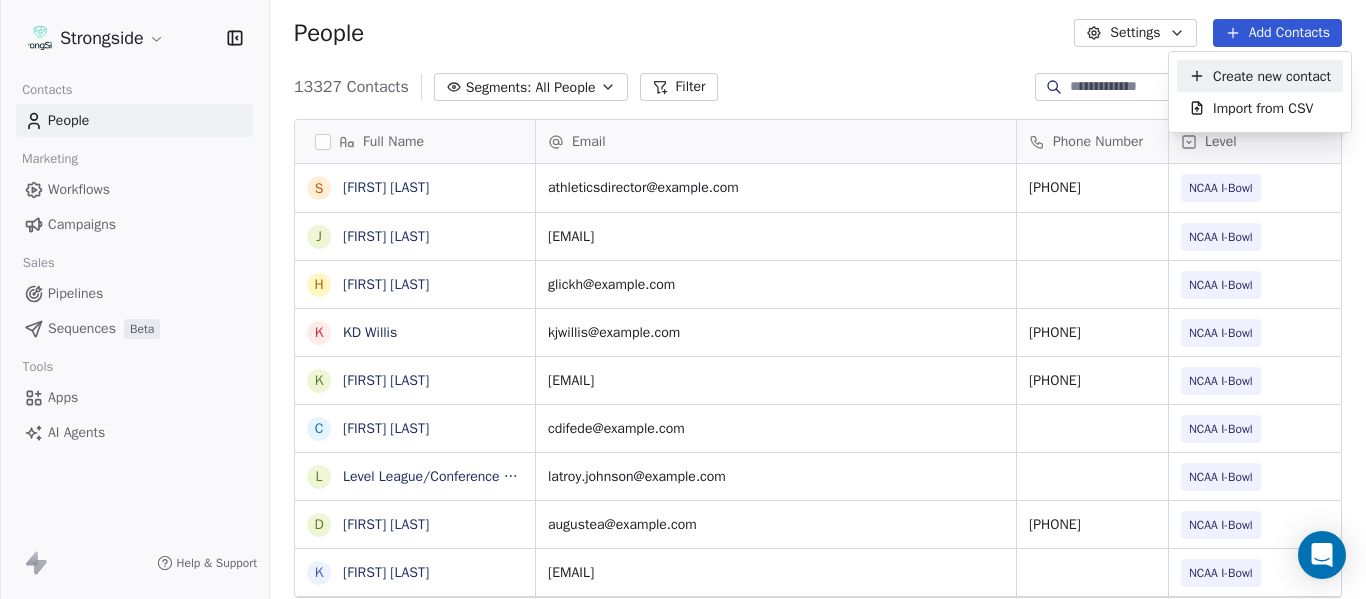 click on "Create new contact" at bounding box center [1272, 76] 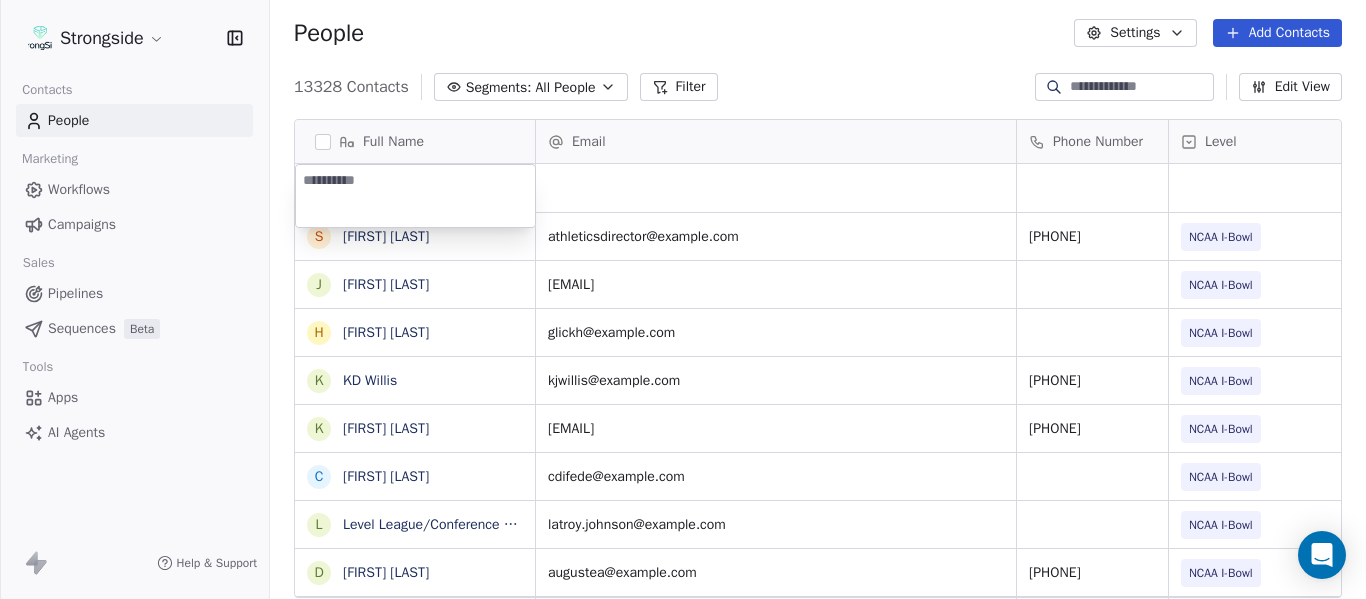 type on "**********" 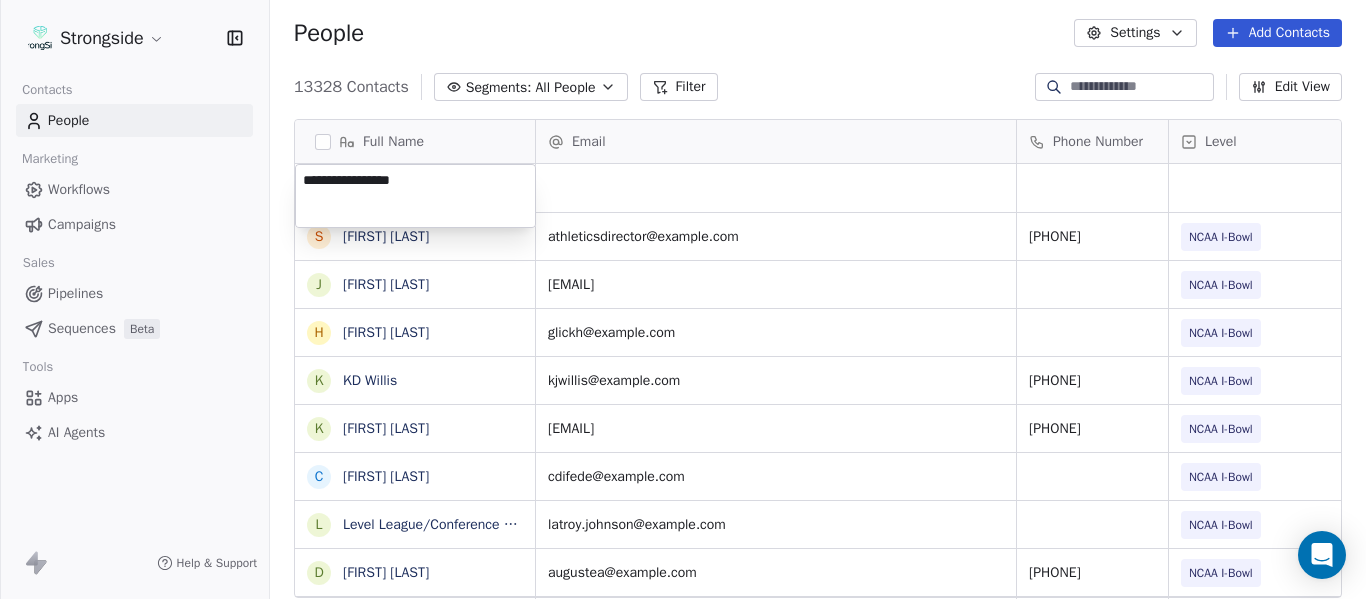click on "Strongside Contacts People Marketing Workflows Campaigns Sales Pipelines Sequences Beta Tools Apps AI Agents Help & Support People Settings Add Contacts 13328 Contacts Segments: All People Filter Edit View Tag Add to Sequence Export Full Name S Scott Carr J Jose Jefferson H [FIRST] Glick K KD Willis K Kevin Chavez C Cam DiFede L LaTroy Johnson D Drew Auguste K Kal-El Statham B Braylon Jones C Cagen Clark D Dominique Bradshaw K Kosi Eldridge K Korel Smith C Colin Spencer T Trent Vasey A Antonio Fenelus B Brandon Lacy D Devin Santana A Aaron Schwanz S Stephen Hamby J Jajuan Dulaney D DJ McCarthy C Chris Perkins T Tyler Schovanec B Brett Dewhurst D Dillion Coletto B Brandon Lee H Harrison Hanna Email Phone Number Level League/Conference Organization Tags athleticsdirector@[example.com] [PHONE]
NCAA I-Bowl FLORIDA INTERNATIONAL UNIV jose.jefferson@[example.com] NCAA I-Bowl FLORIDA INTERNATIONAL UNIV glickh@[example.com] NCAA I-Bowl FLORIDA INTERNATIONAL UNIV kjwillis@[example.com] [PHONE]
NCAA I-Bowl kechavez@[example.com]" at bounding box center (683, 299) 